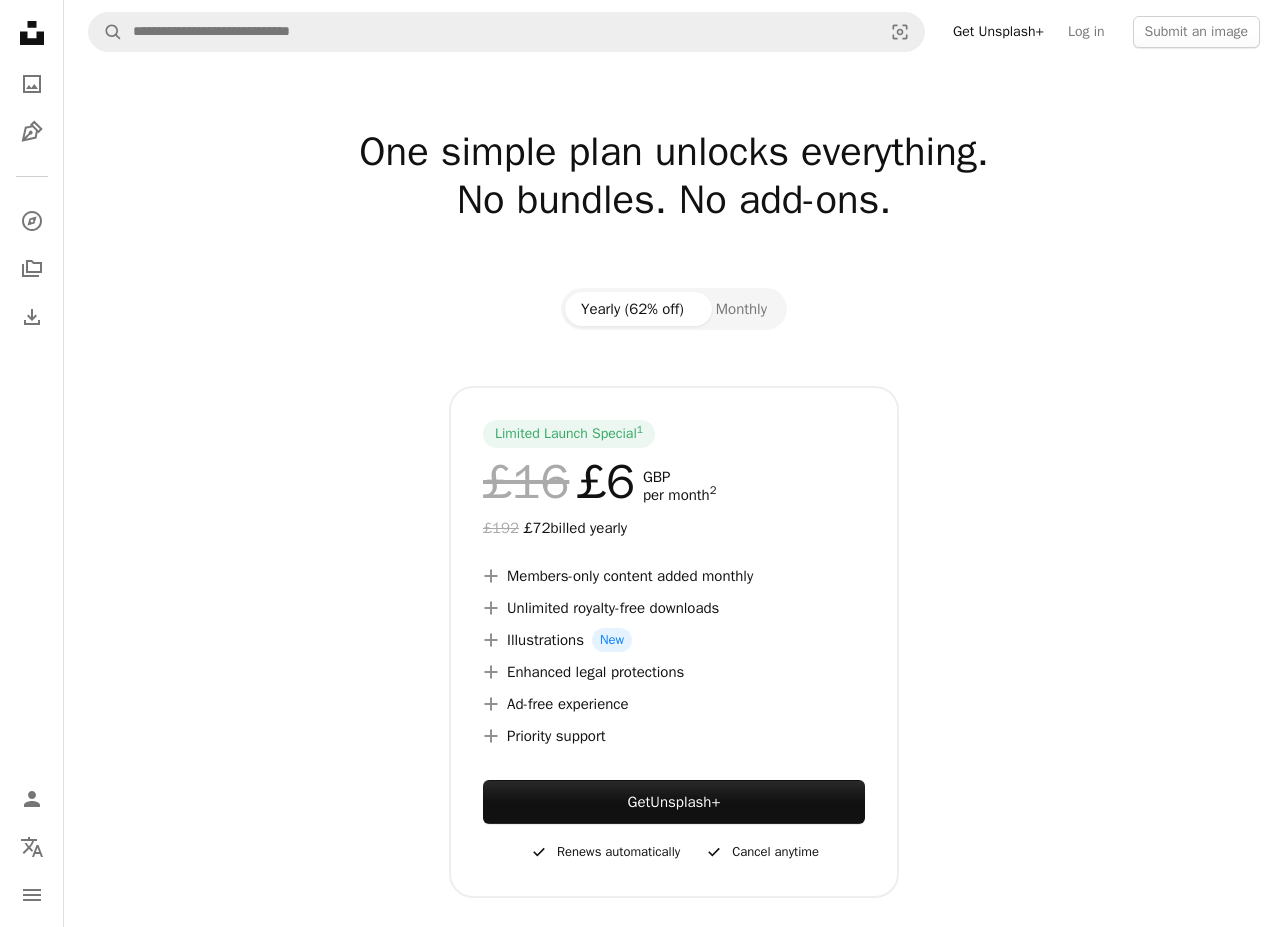 scroll, scrollTop: 0, scrollLeft: 0, axis: both 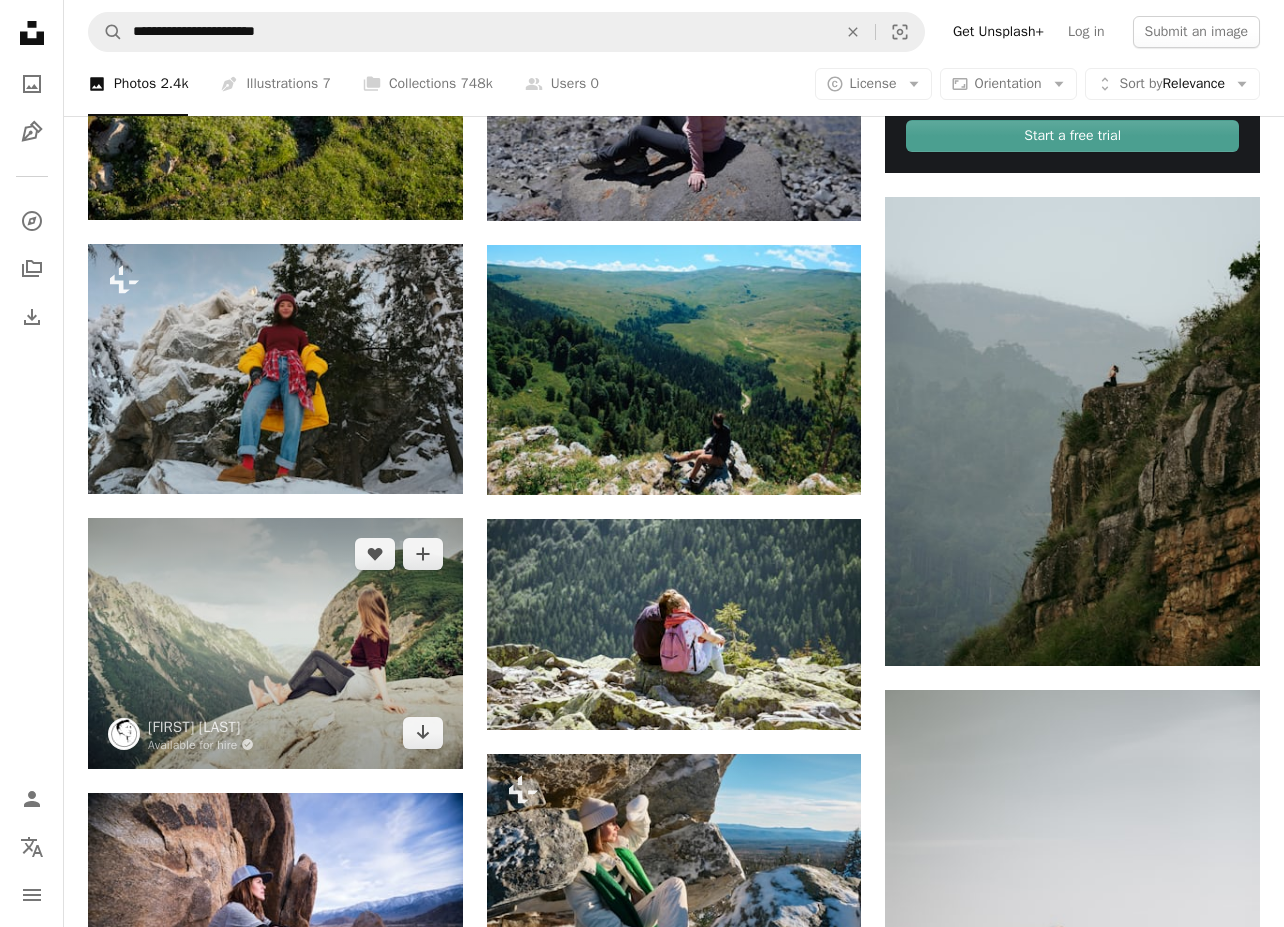 click at bounding box center (275, 643) 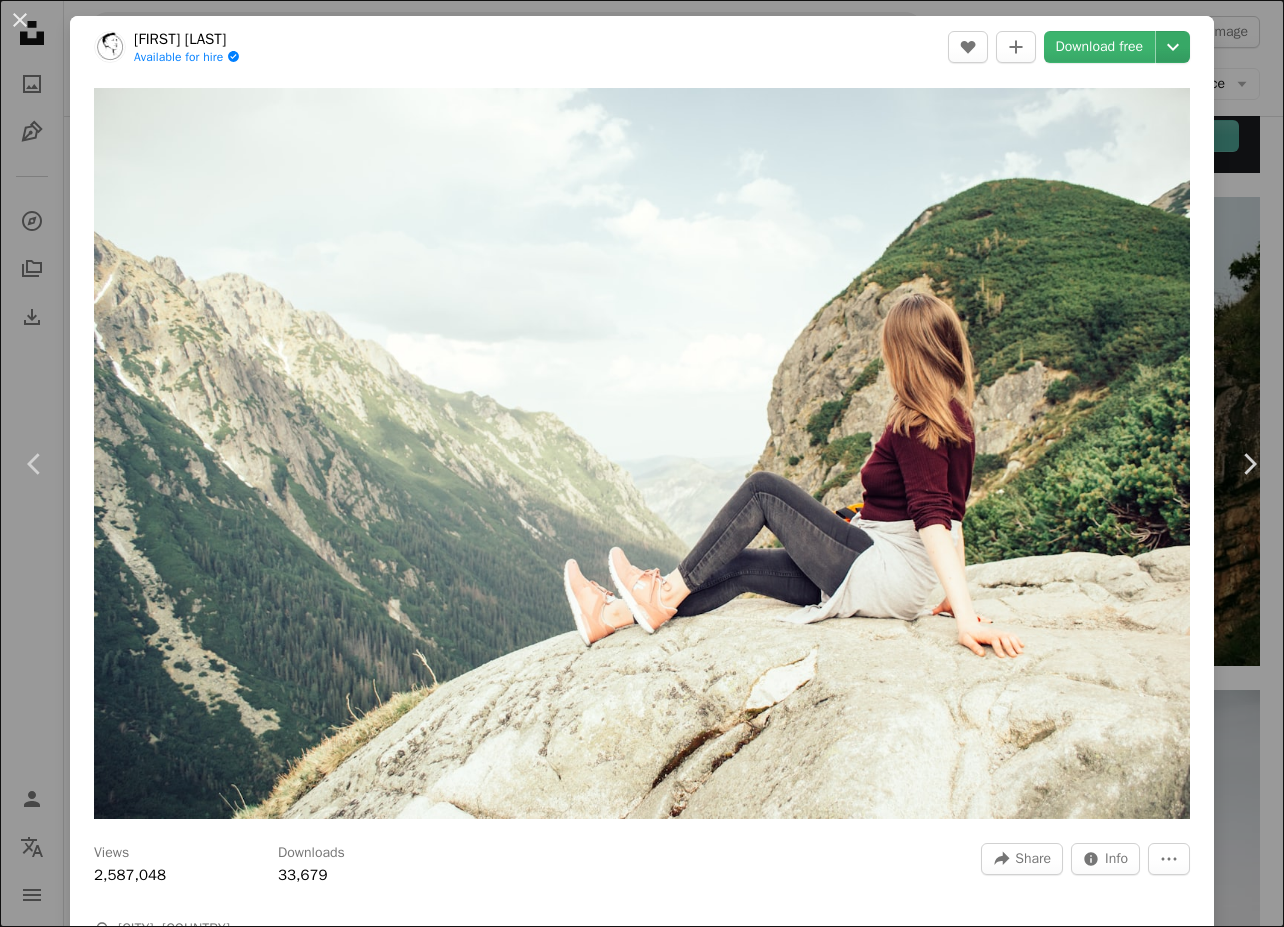 click 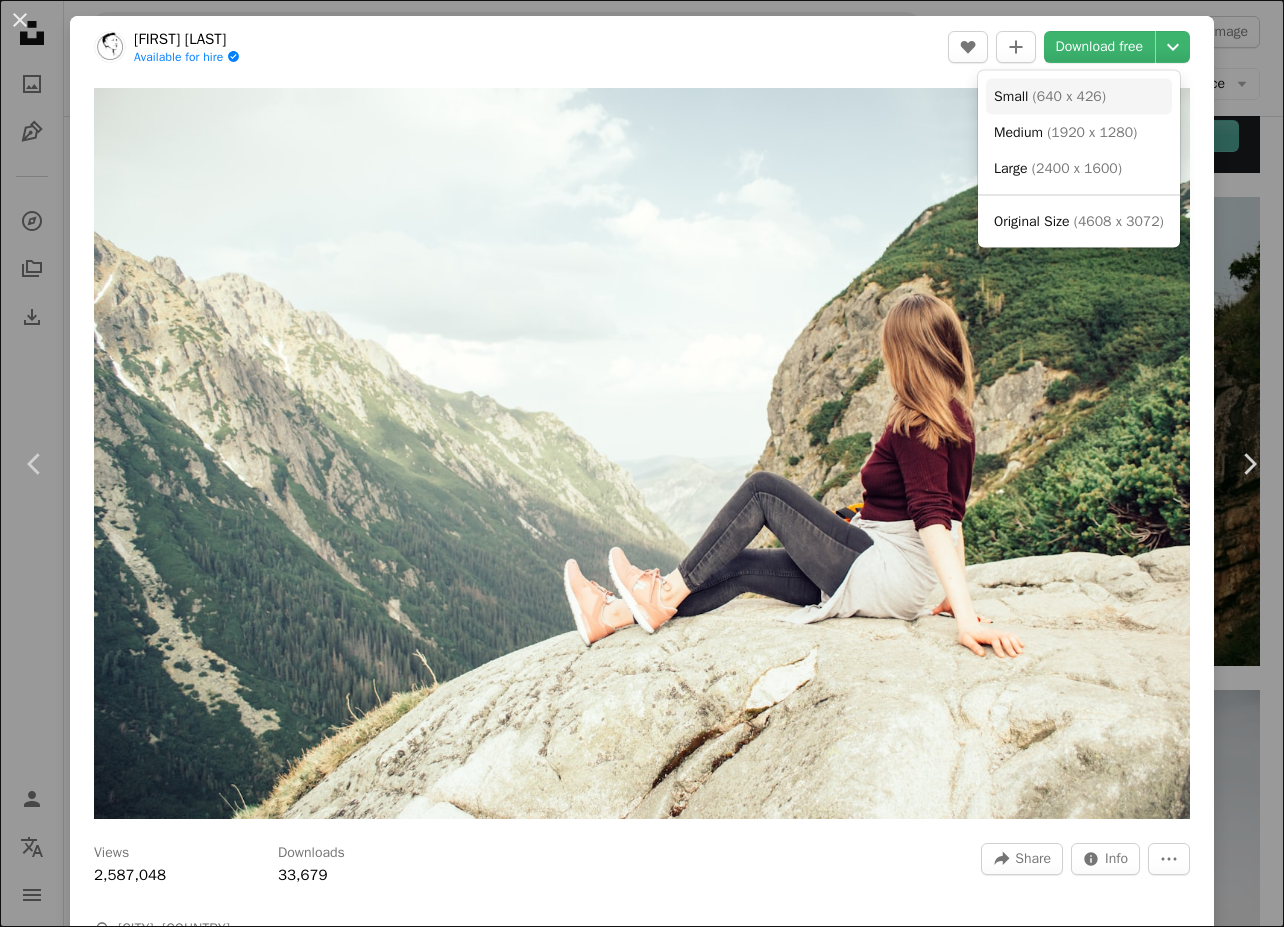 click on "( 640 x 426 )" at bounding box center (1069, 96) 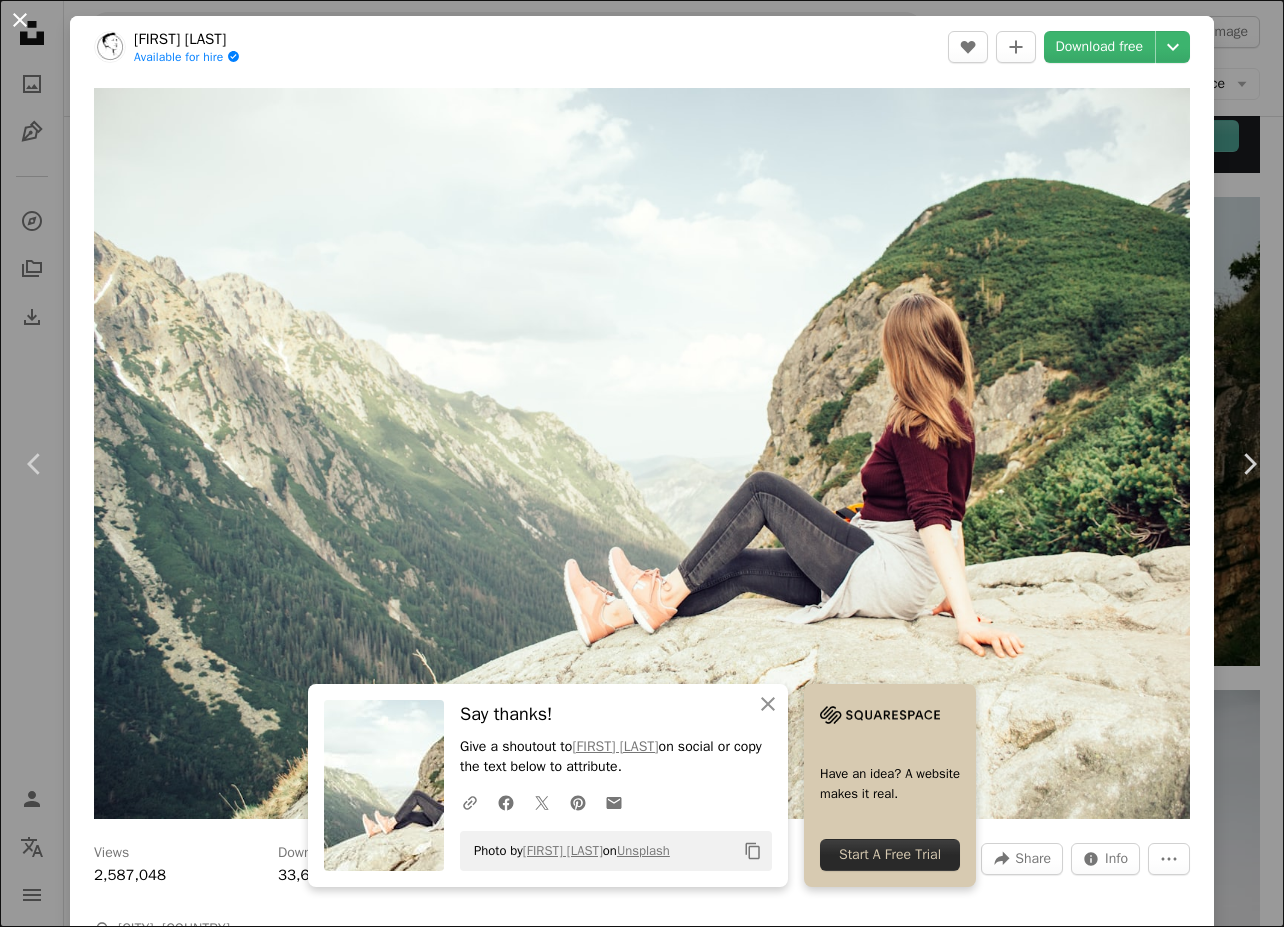 click on "An X shape" at bounding box center [20, 20] 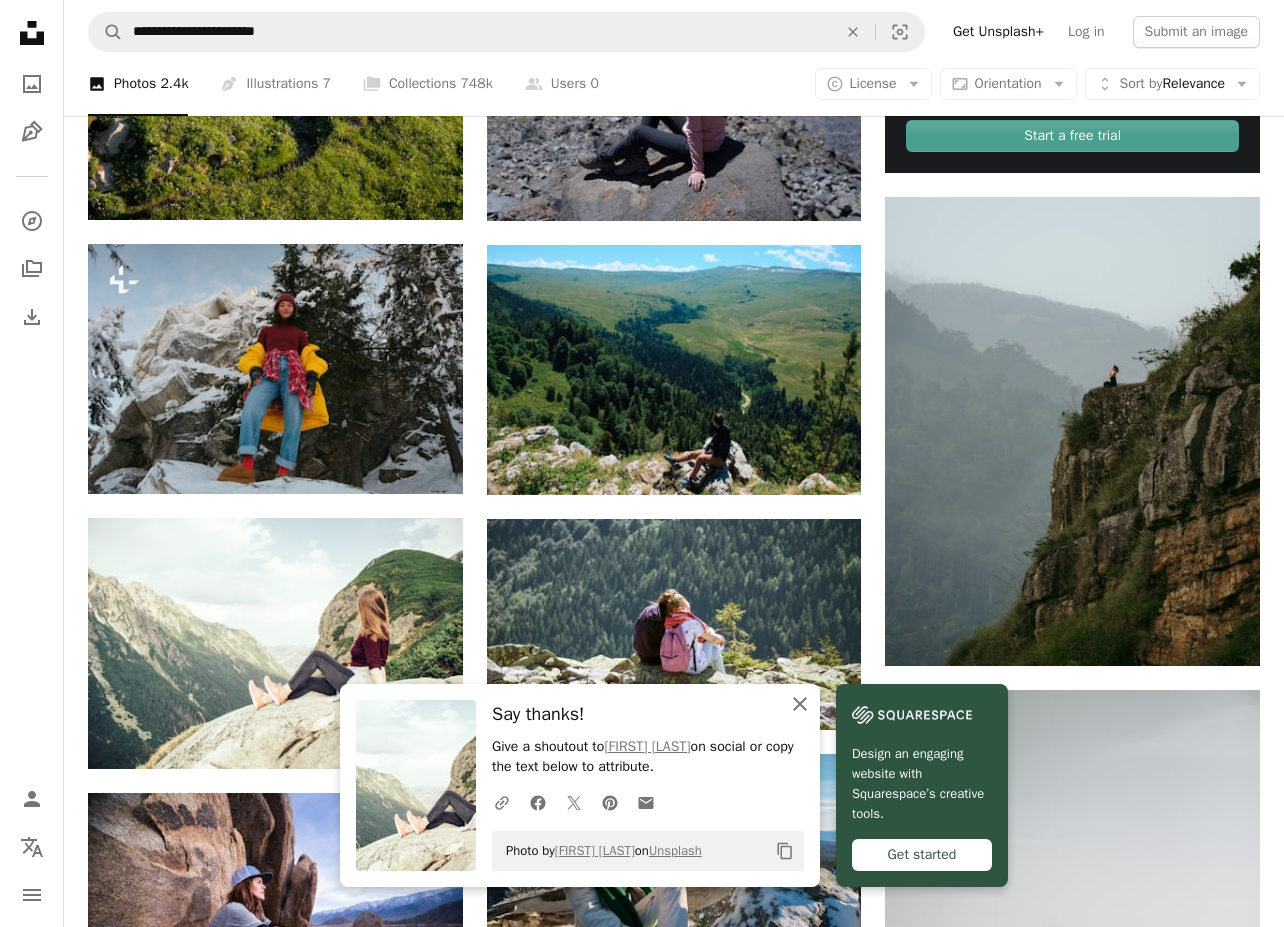 click 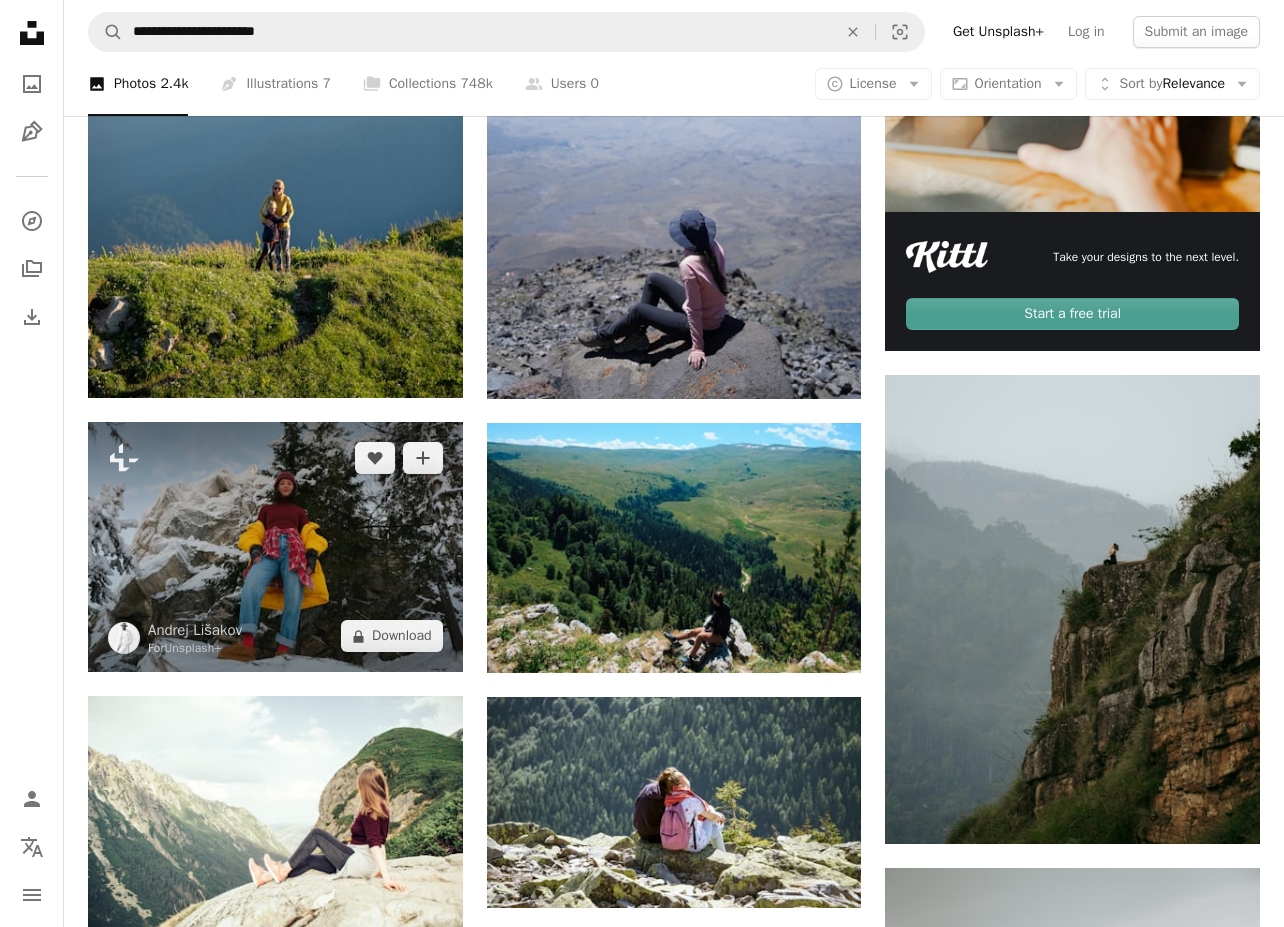 scroll, scrollTop: 675, scrollLeft: 0, axis: vertical 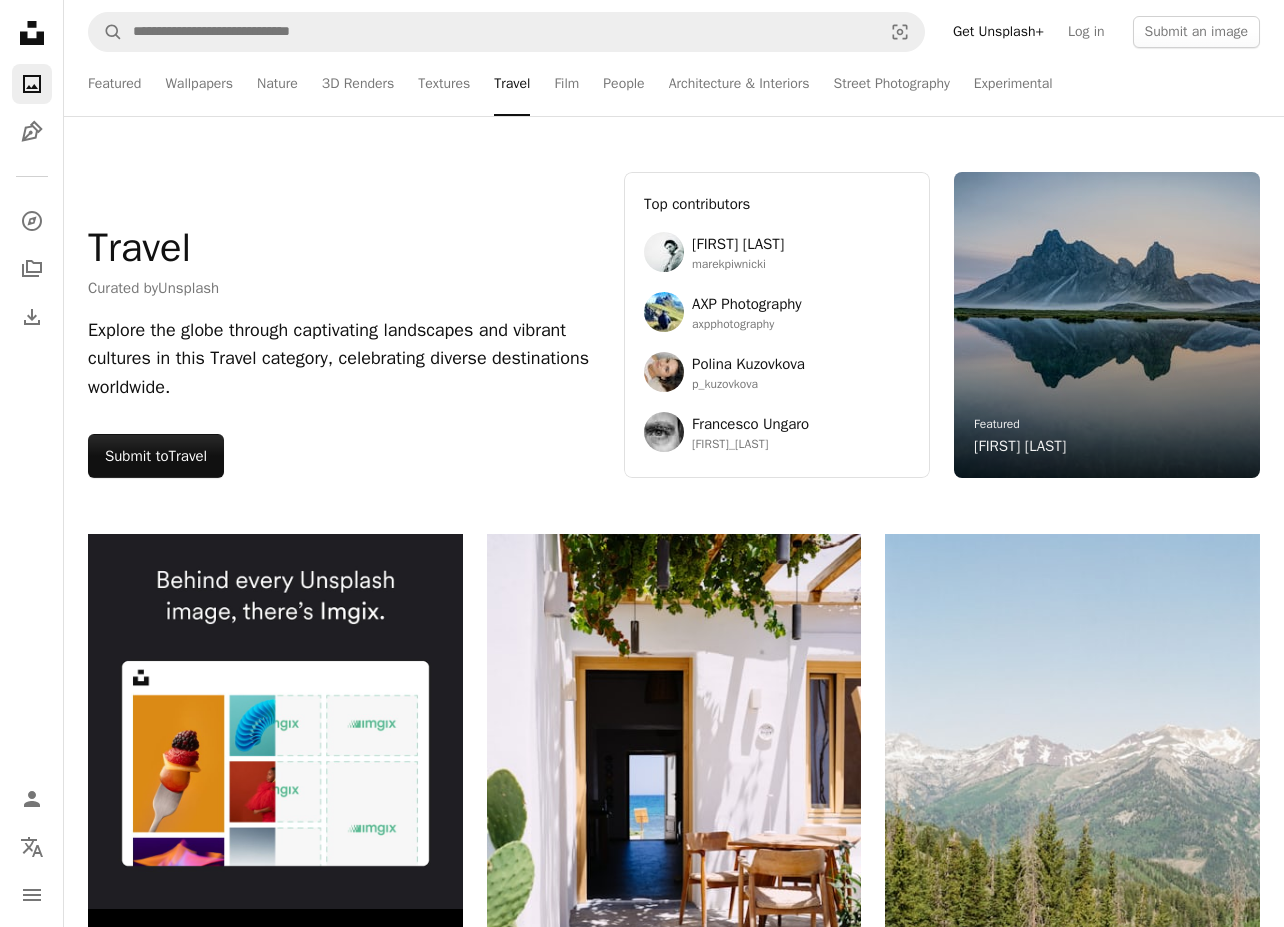 click on "Featured" at bounding box center (997, 424) 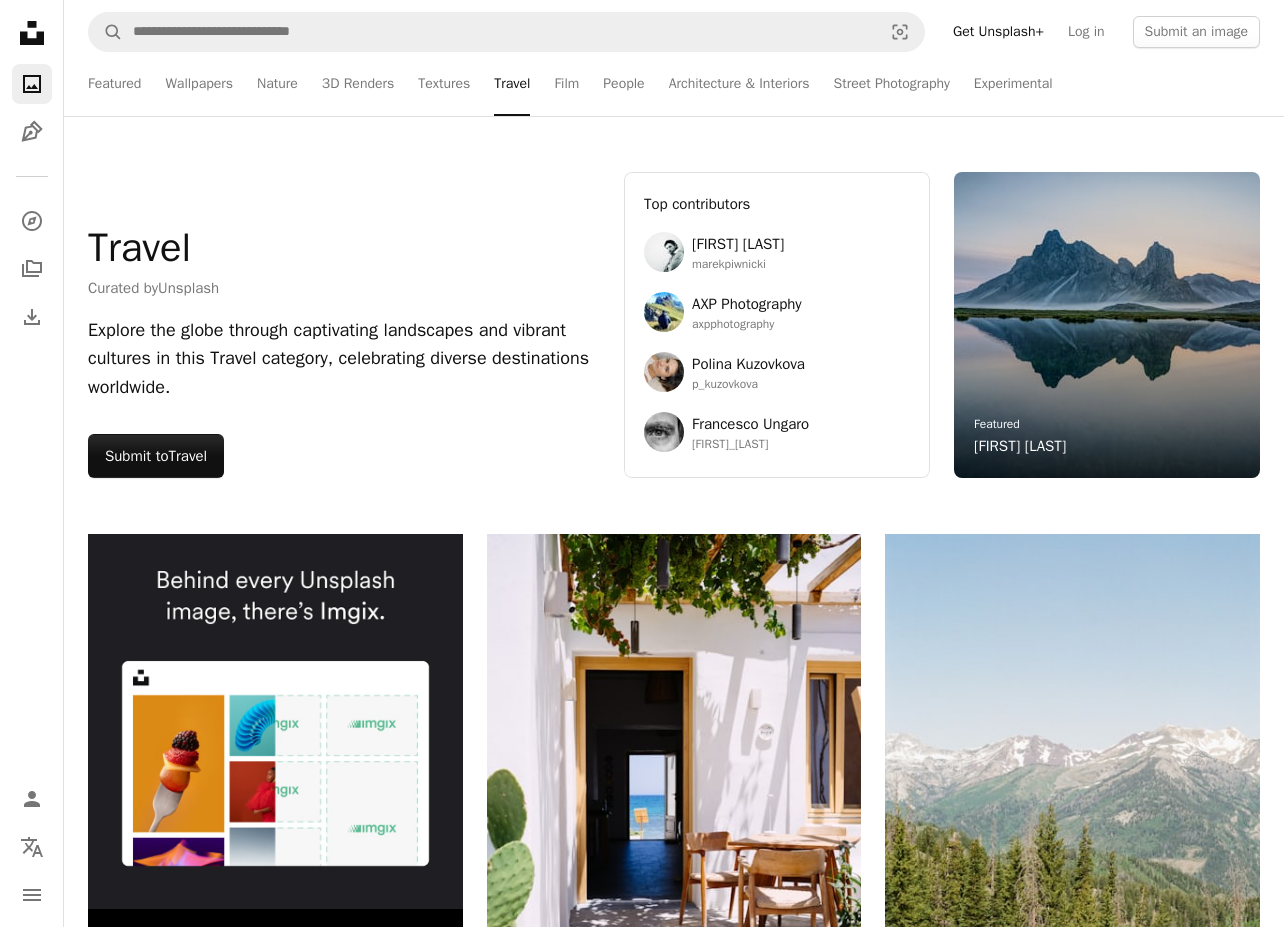 click on "Chevron down" 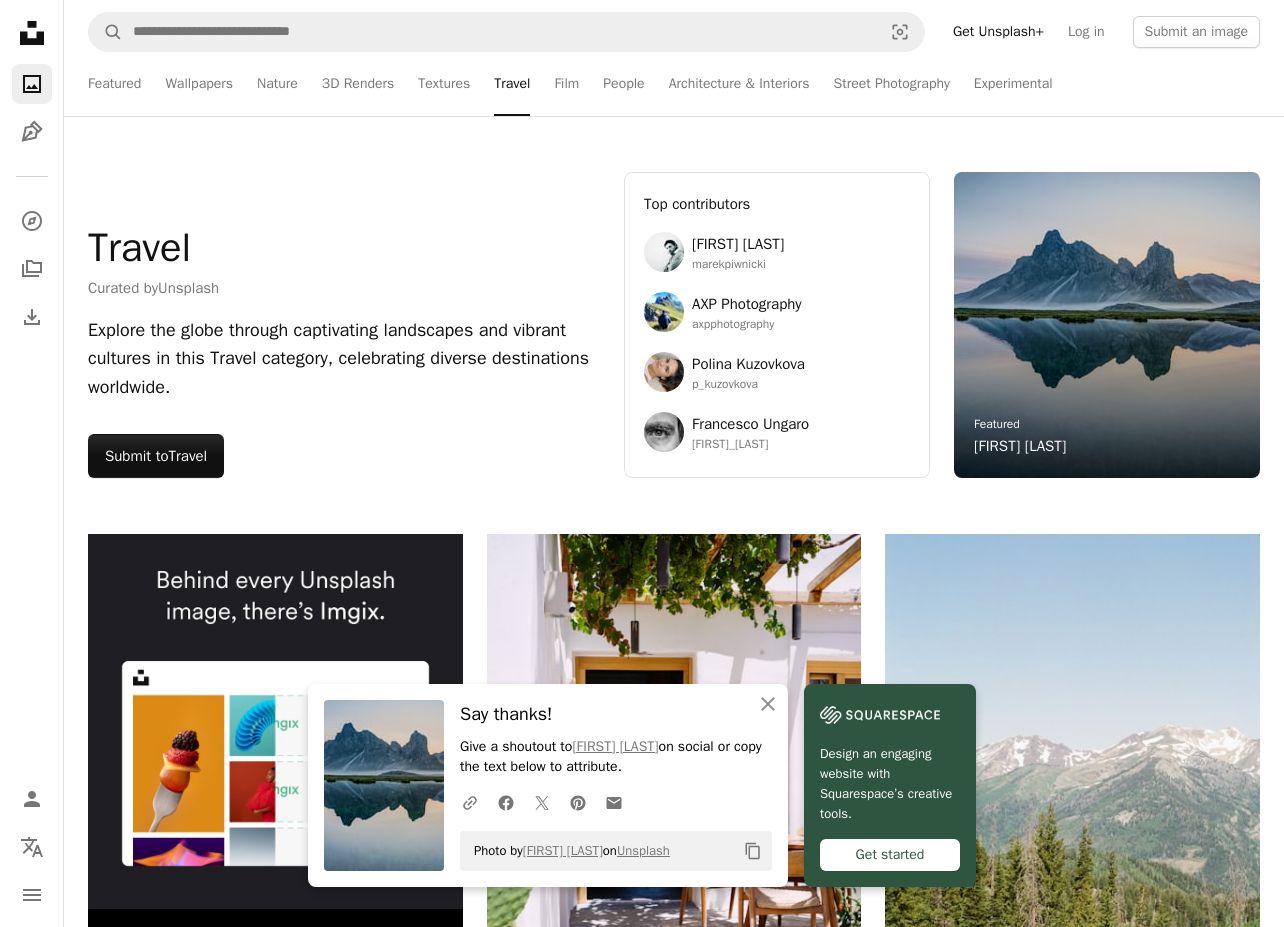 click on "Chevron down" 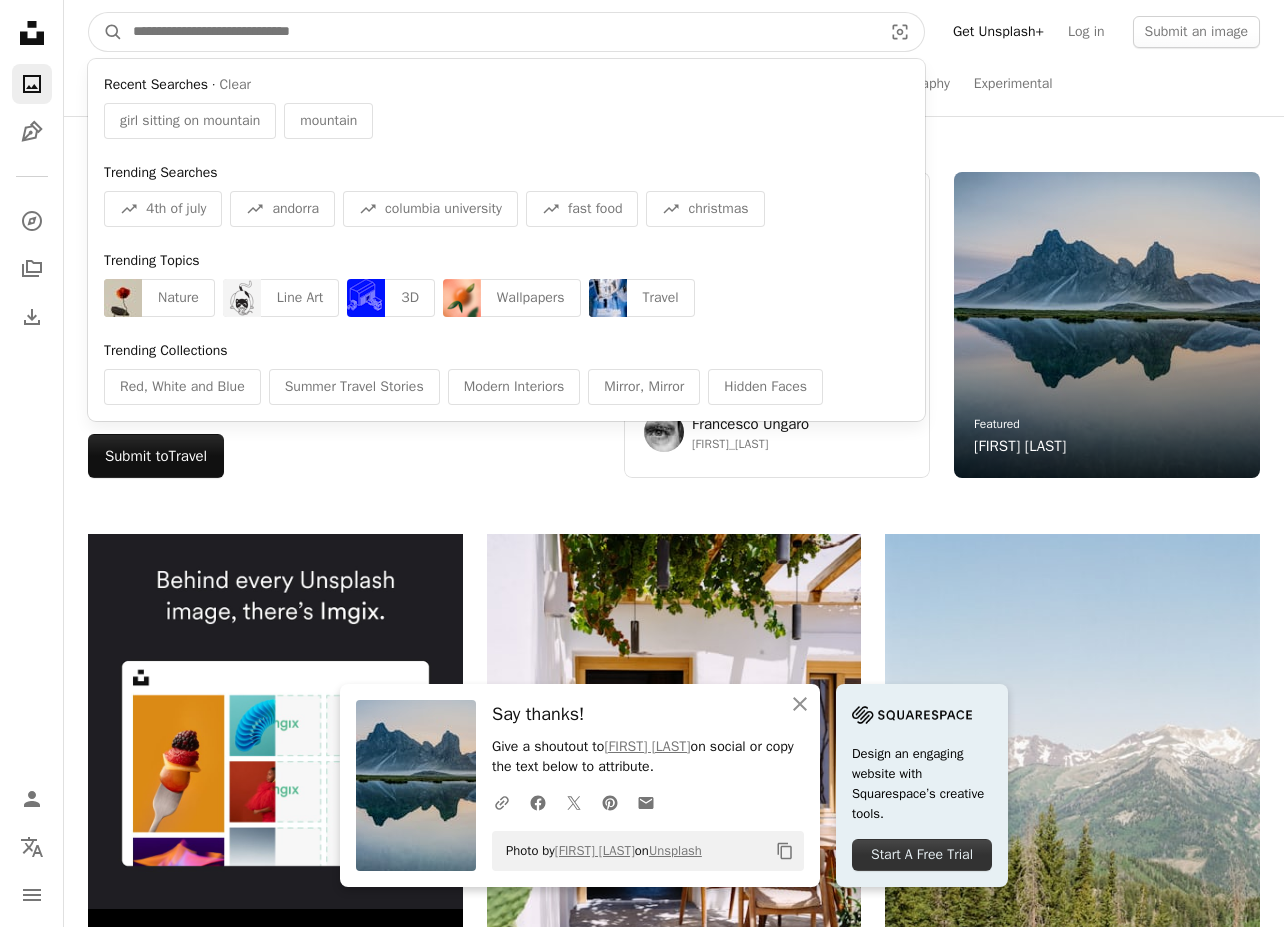 click at bounding box center (499, 32) 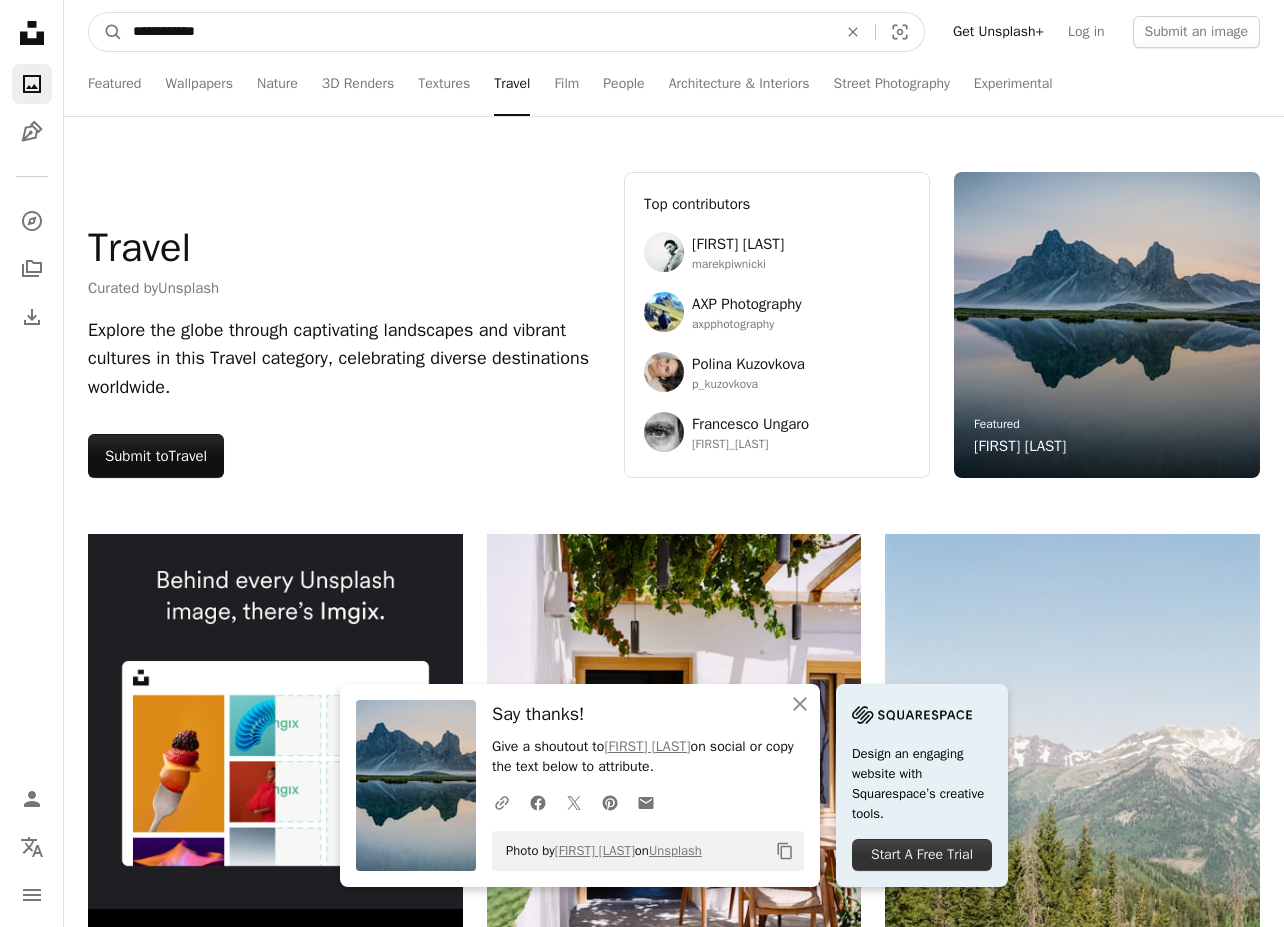 type on "**********" 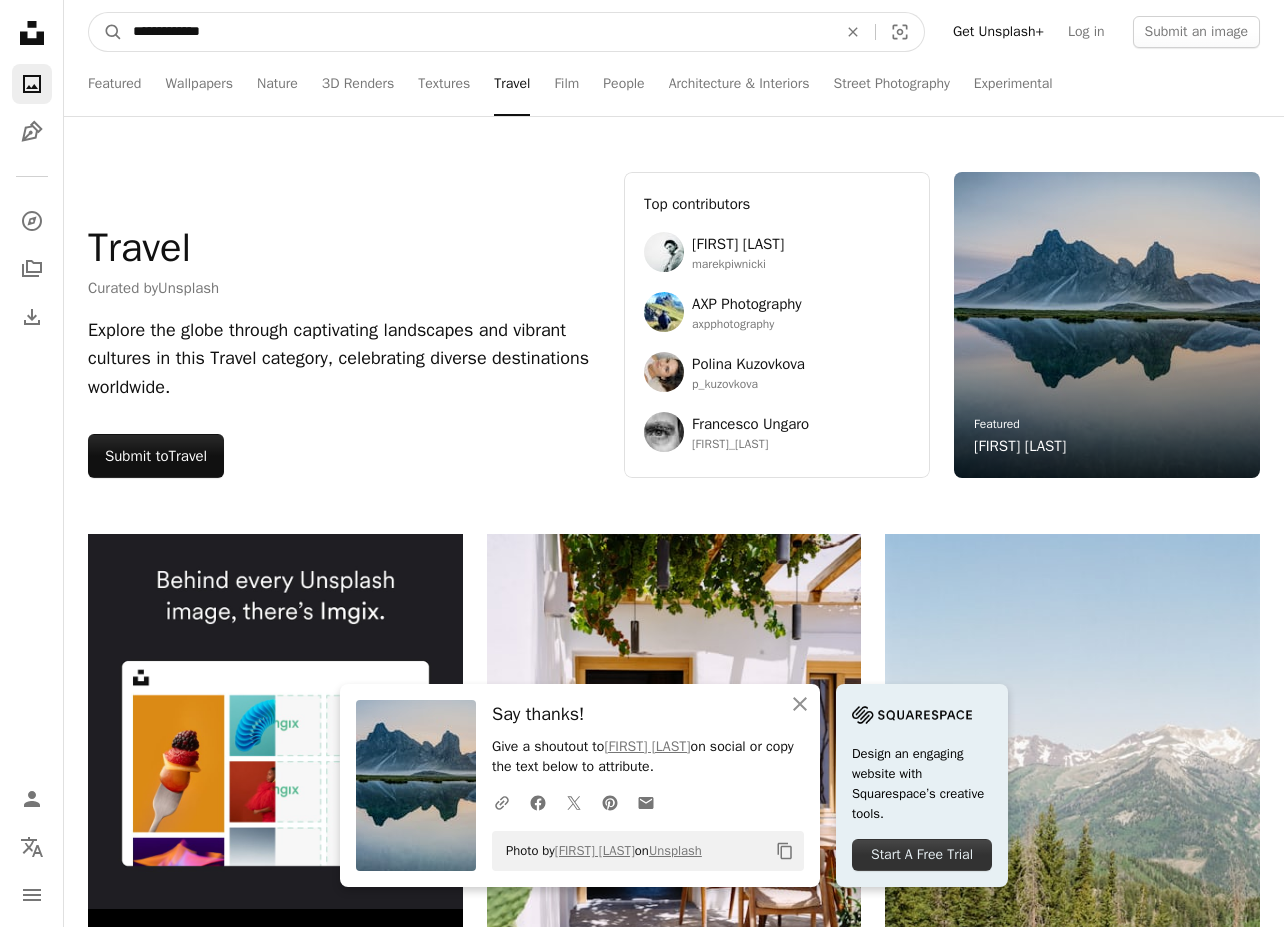 click on "A magnifying glass" at bounding box center (106, 32) 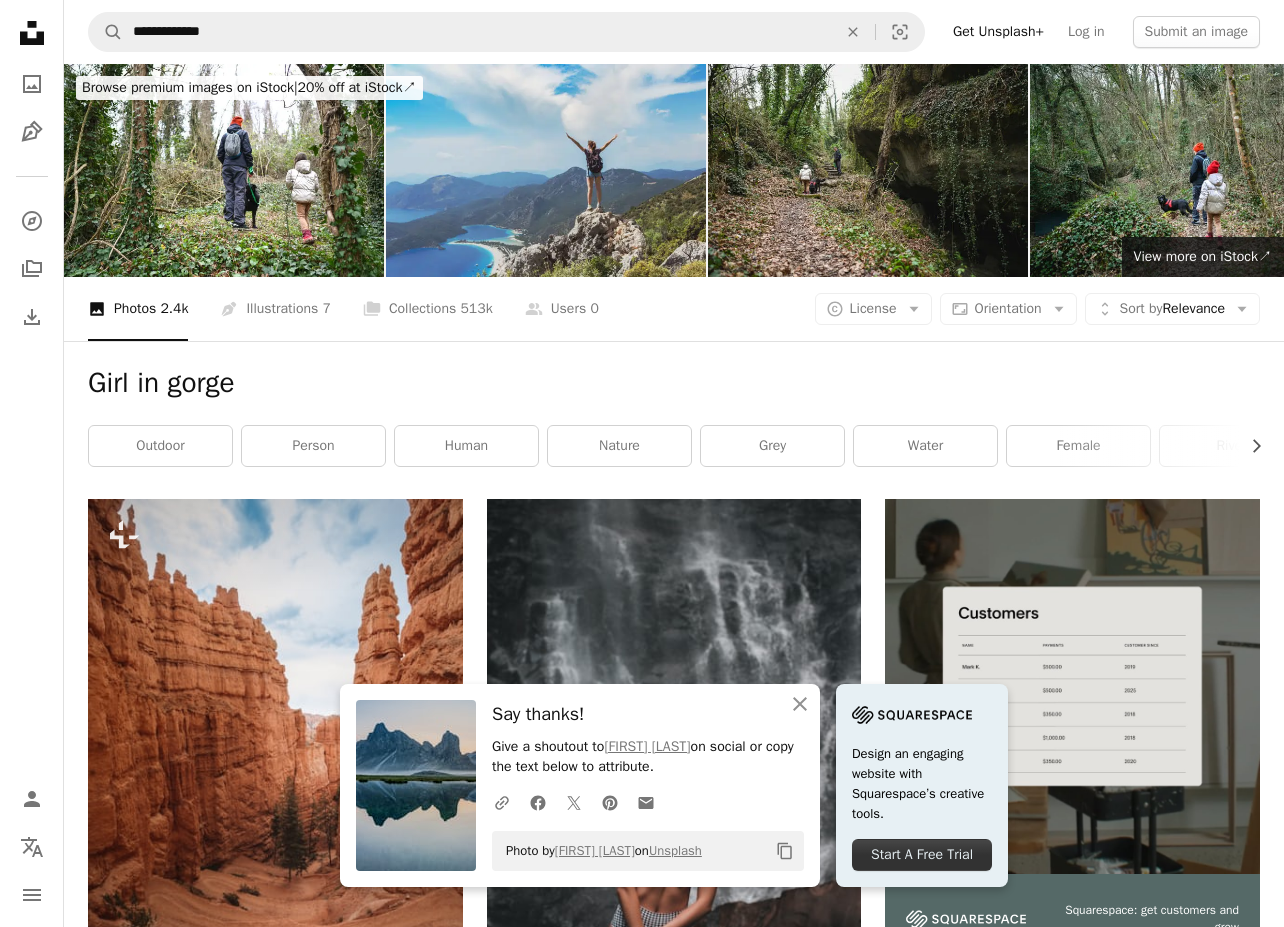 click at bounding box center (546, 170) 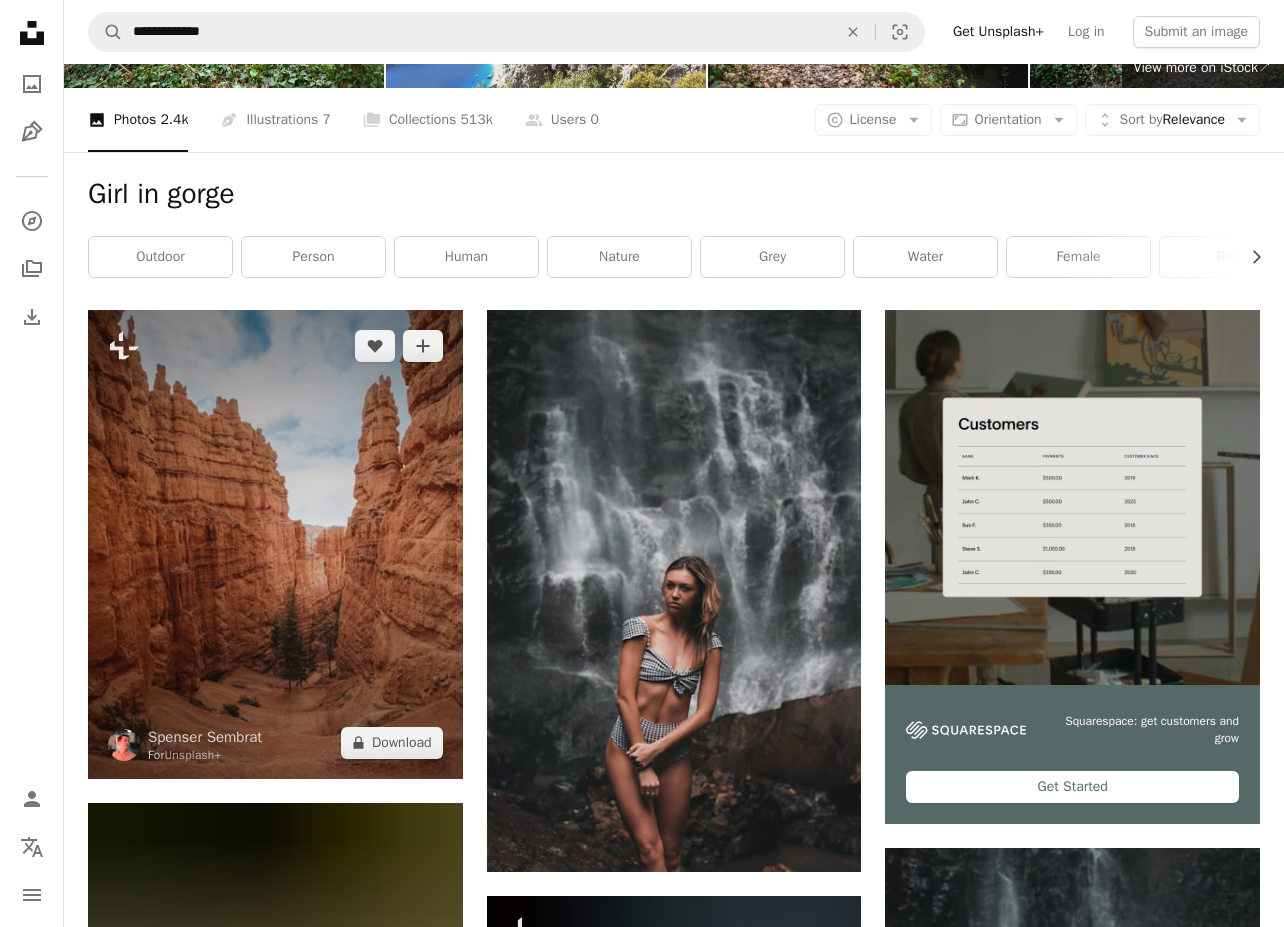 scroll, scrollTop: 189, scrollLeft: 0, axis: vertical 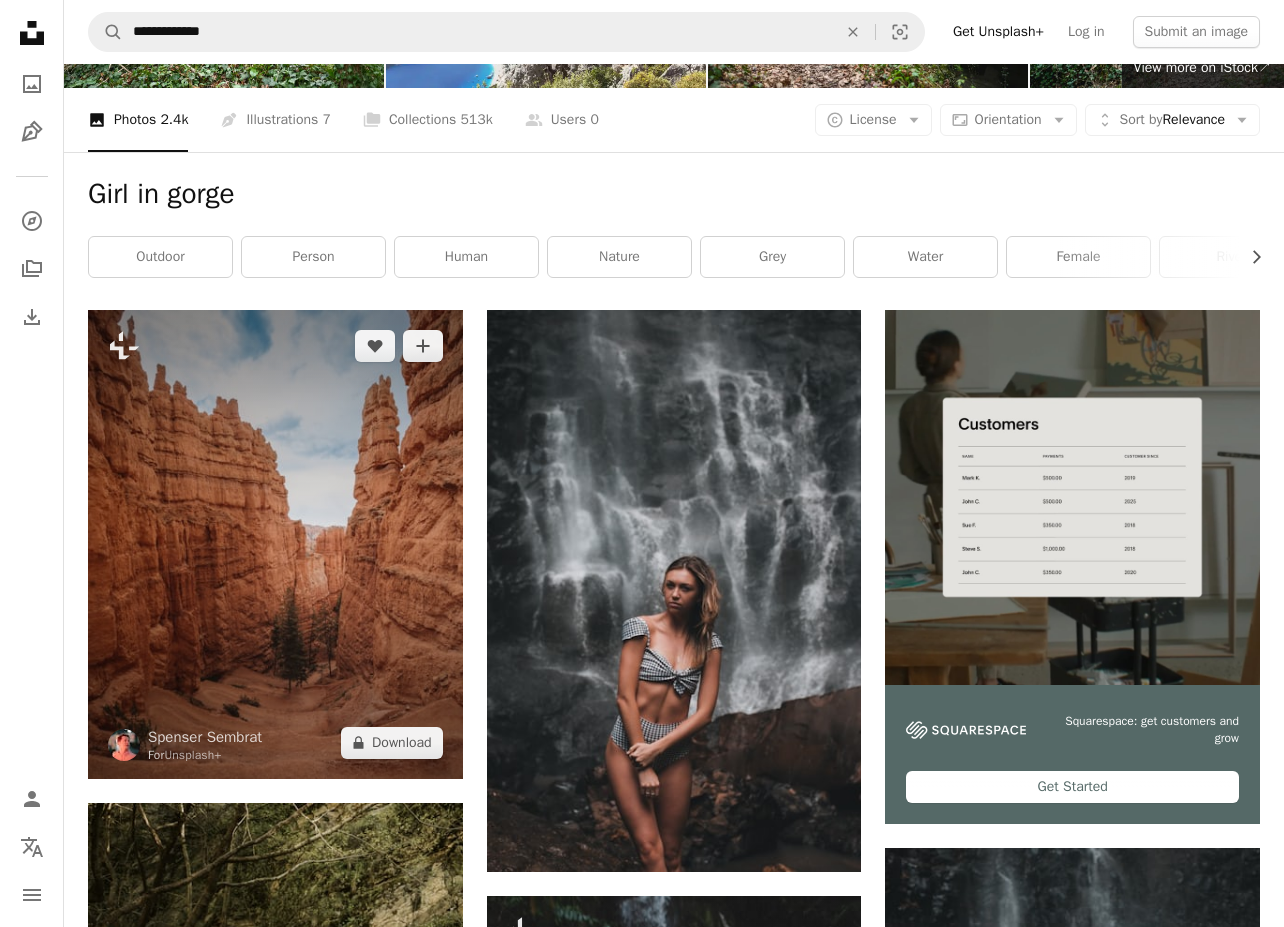 click at bounding box center [275, 544] 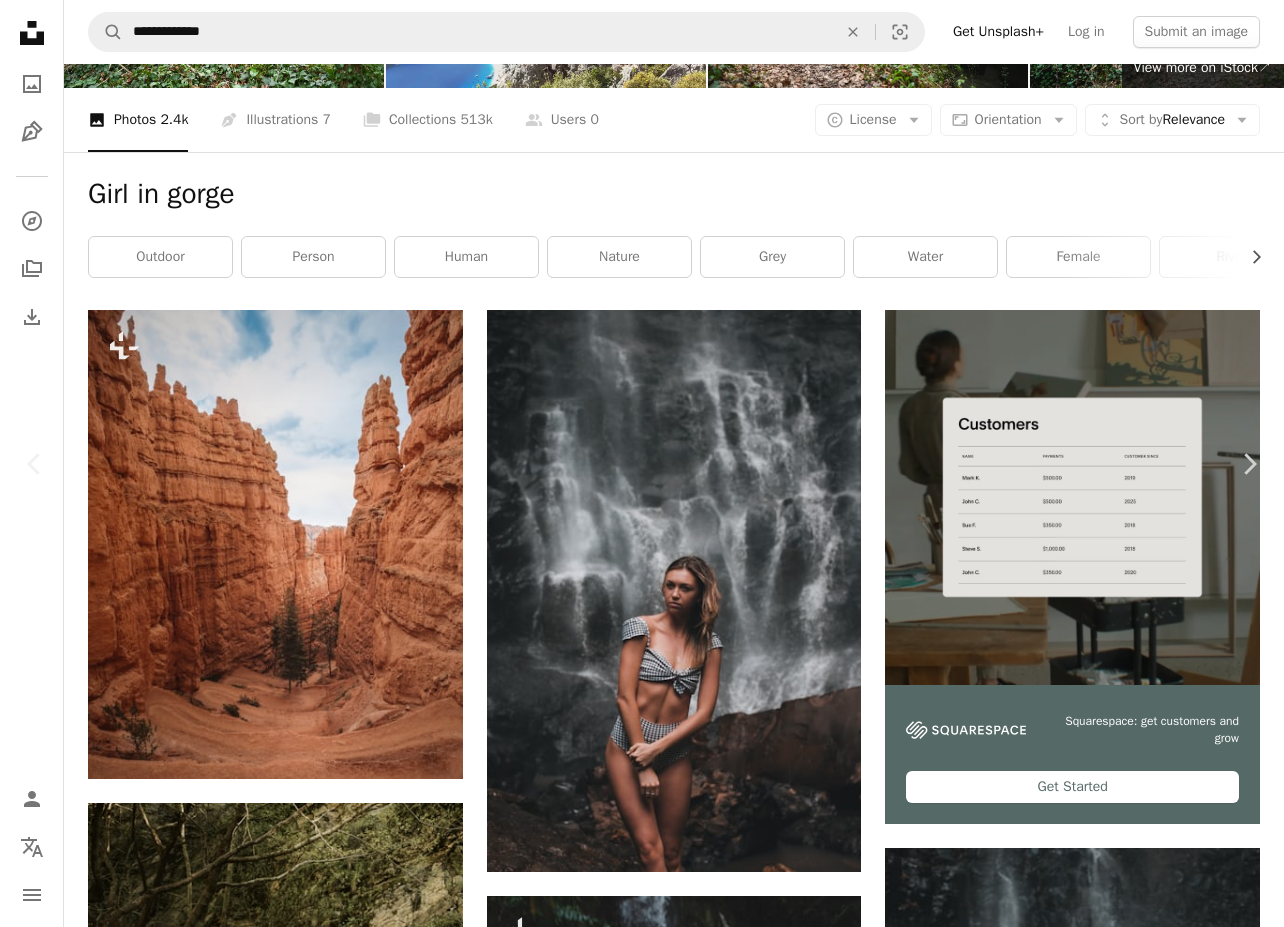 click on "An X shape" at bounding box center (20, 20) 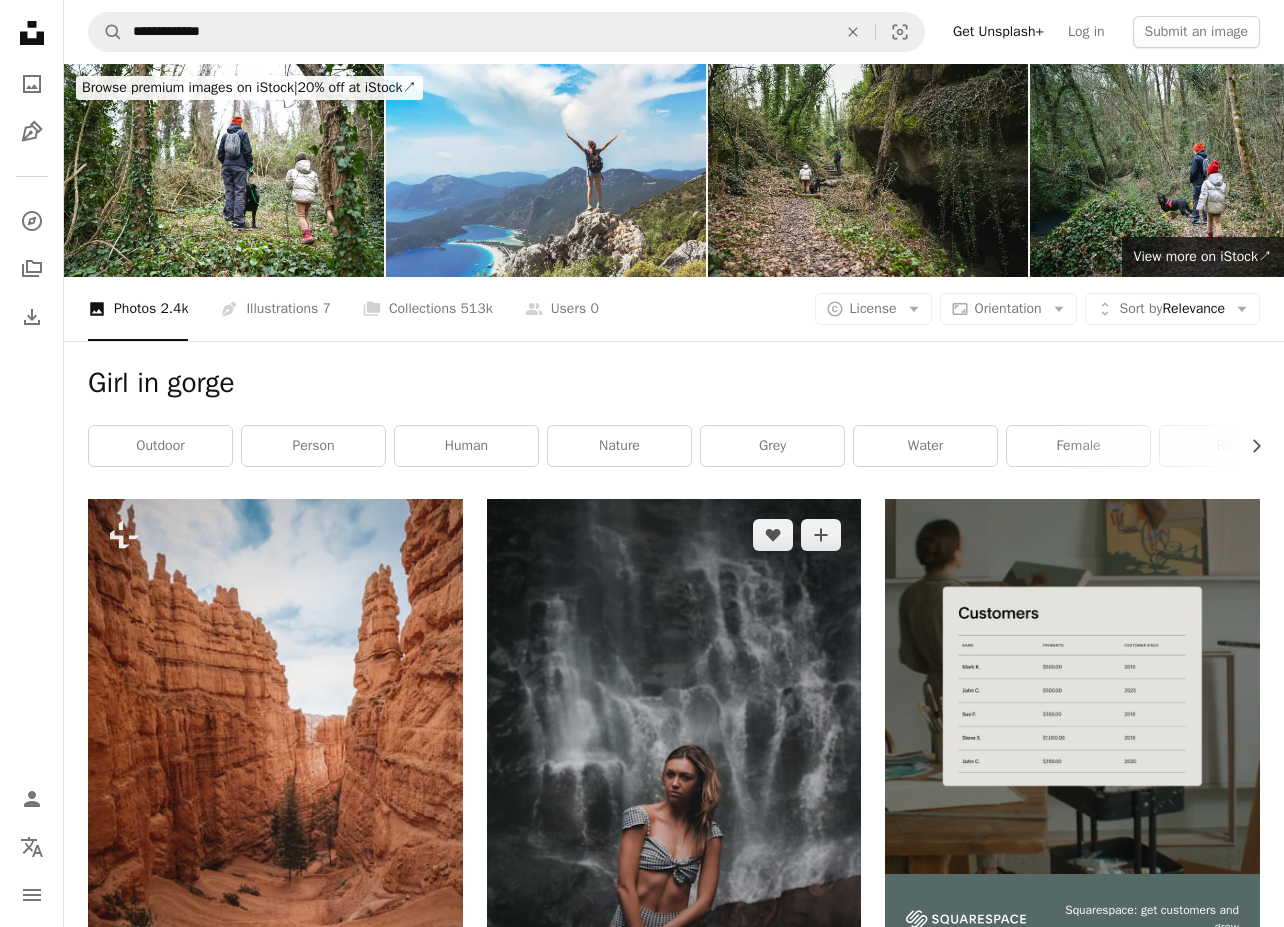 scroll, scrollTop: 0, scrollLeft: 0, axis: both 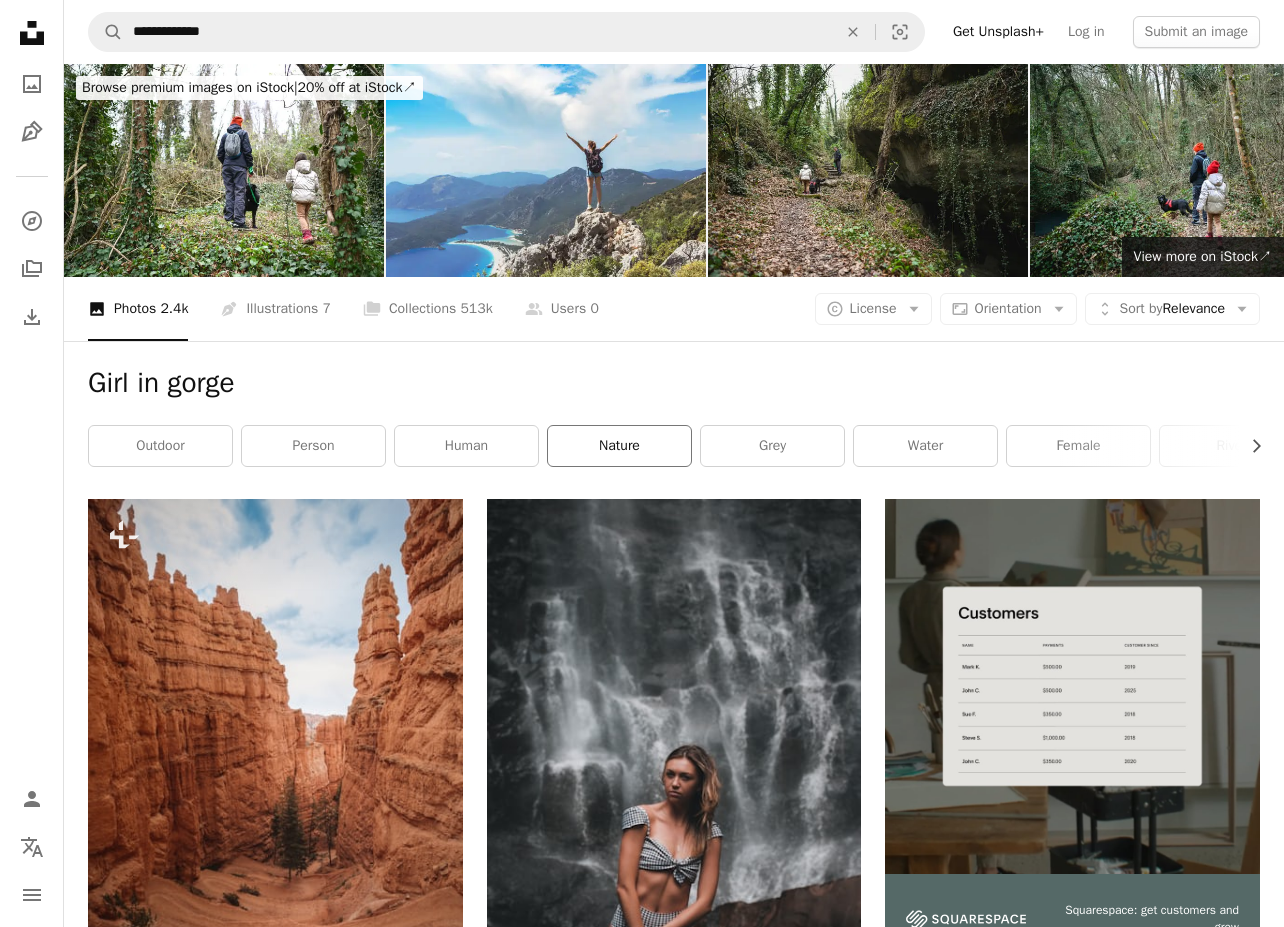 click on "nature" at bounding box center (619, 446) 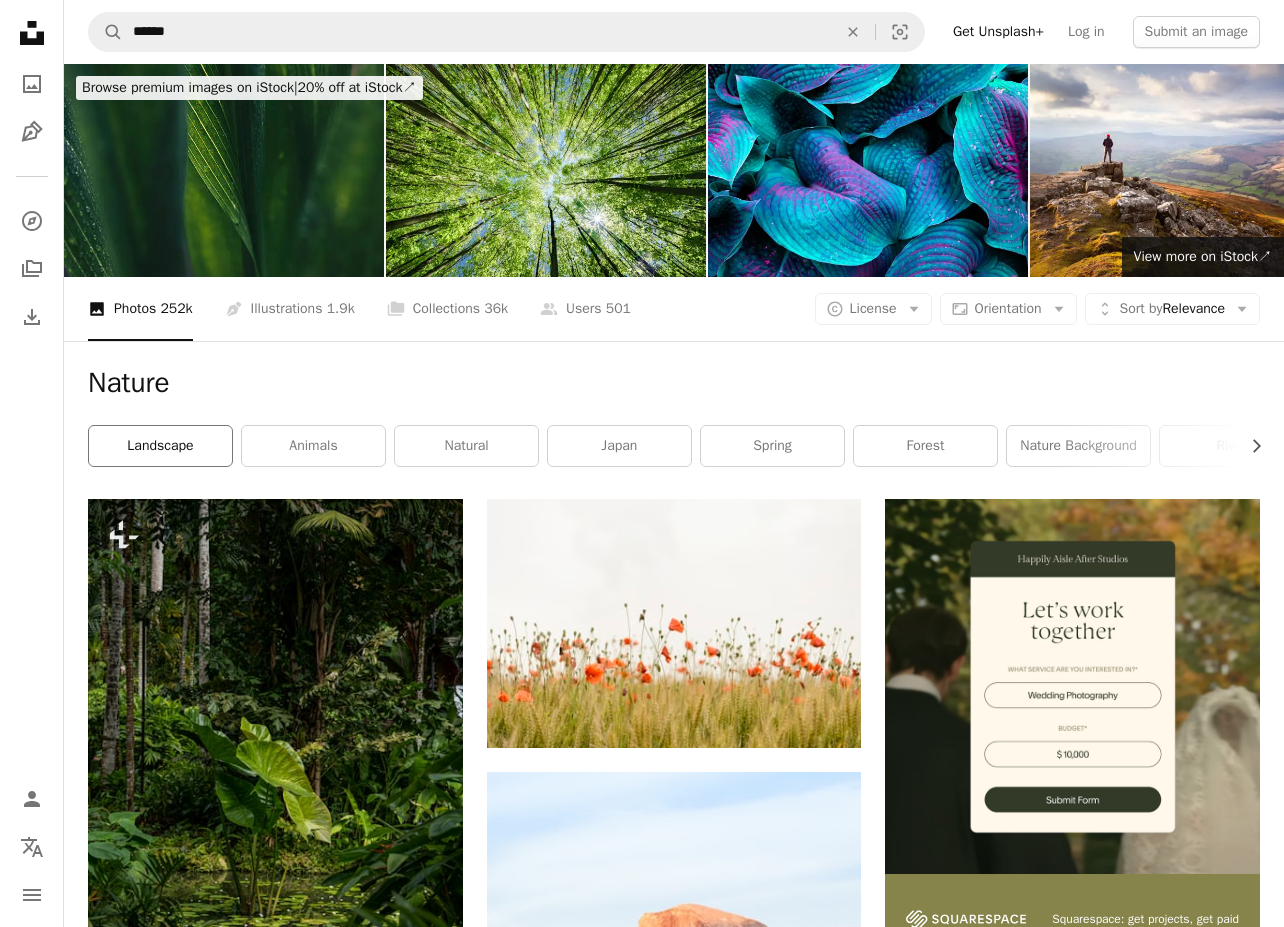 click on "landscape" at bounding box center (160, 446) 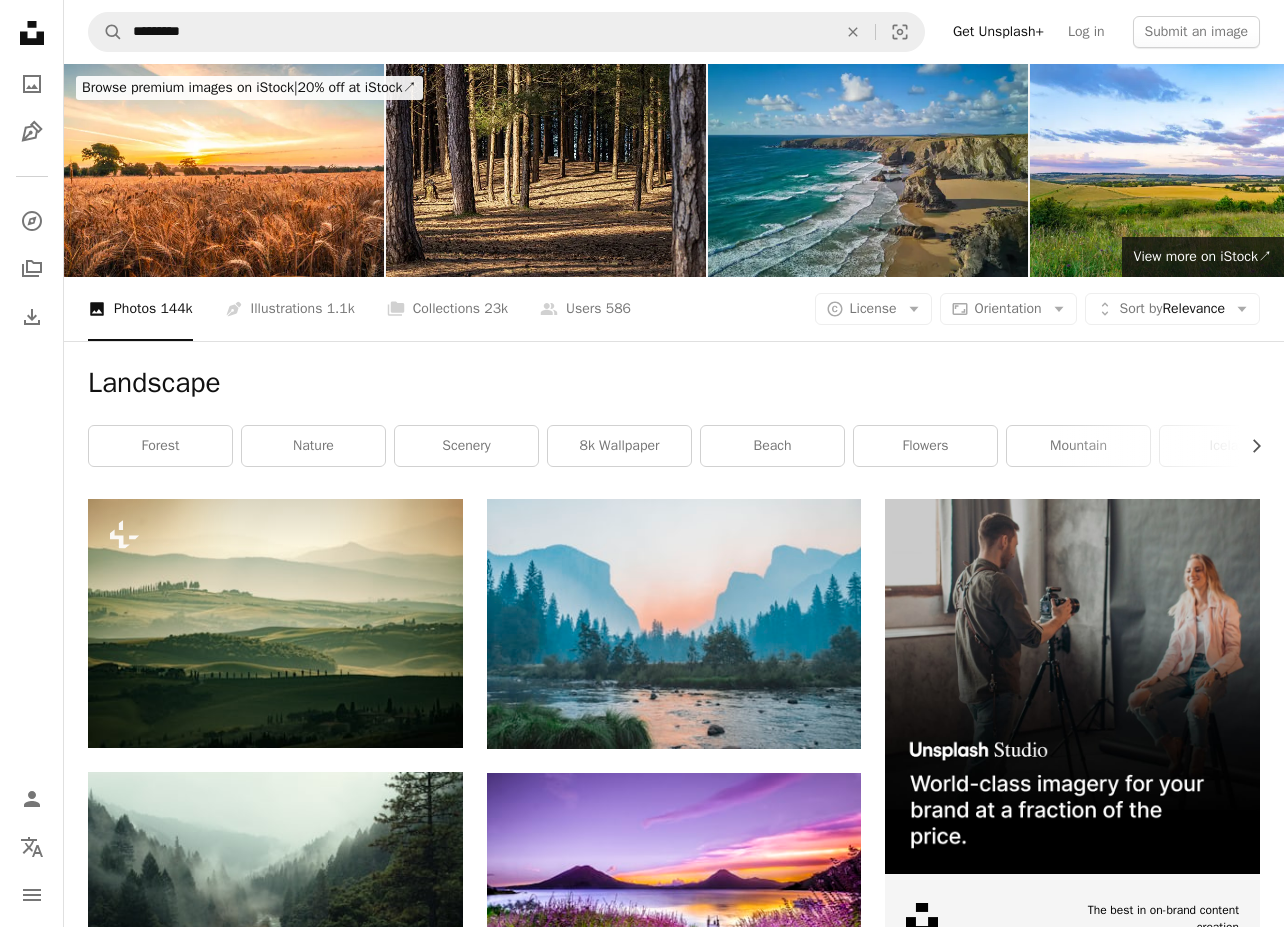 scroll, scrollTop: 0, scrollLeft: 0, axis: both 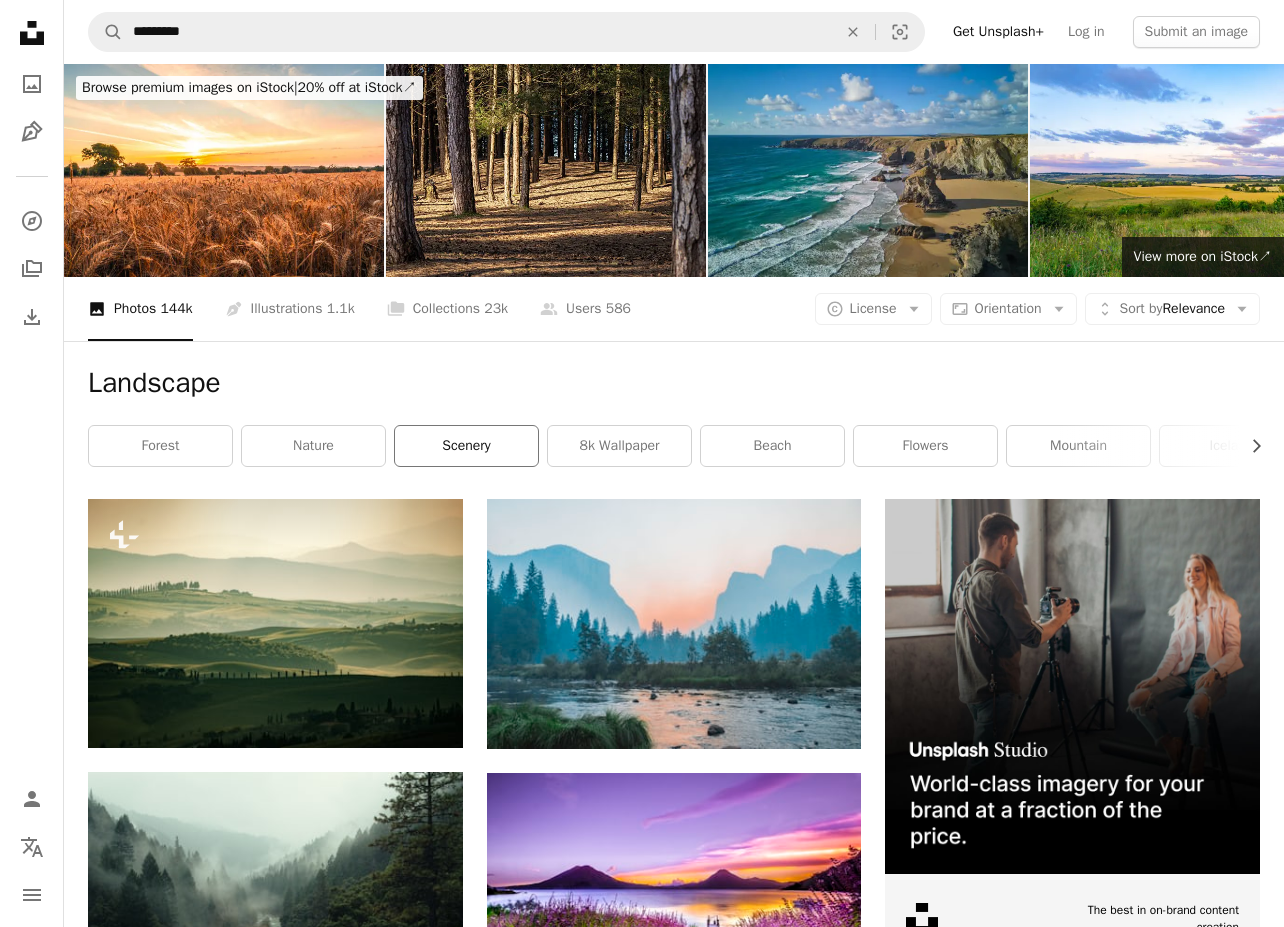 click on "scenery" at bounding box center [466, 446] 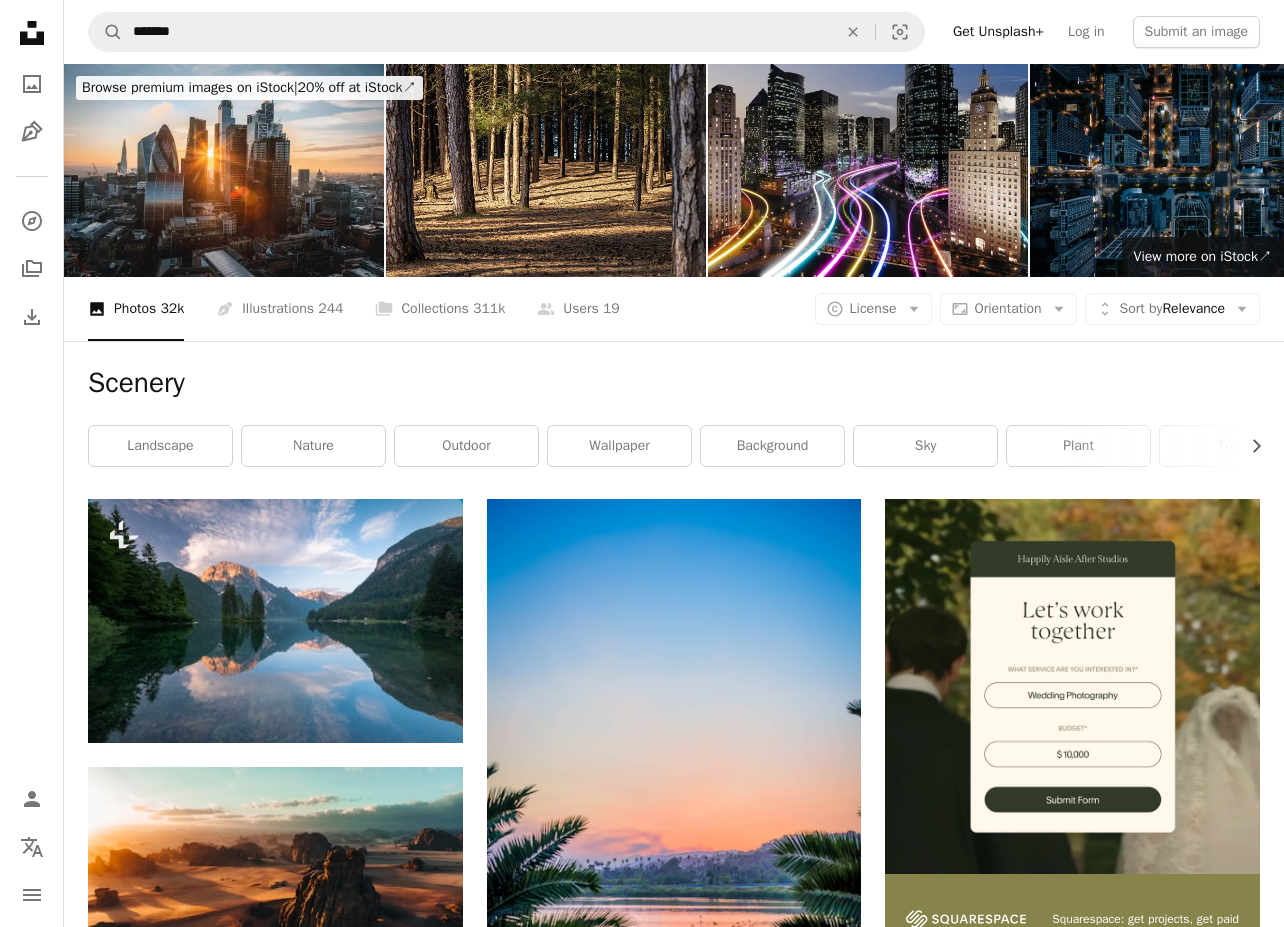 scroll, scrollTop: 0, scrollLeft: 0, axis: both 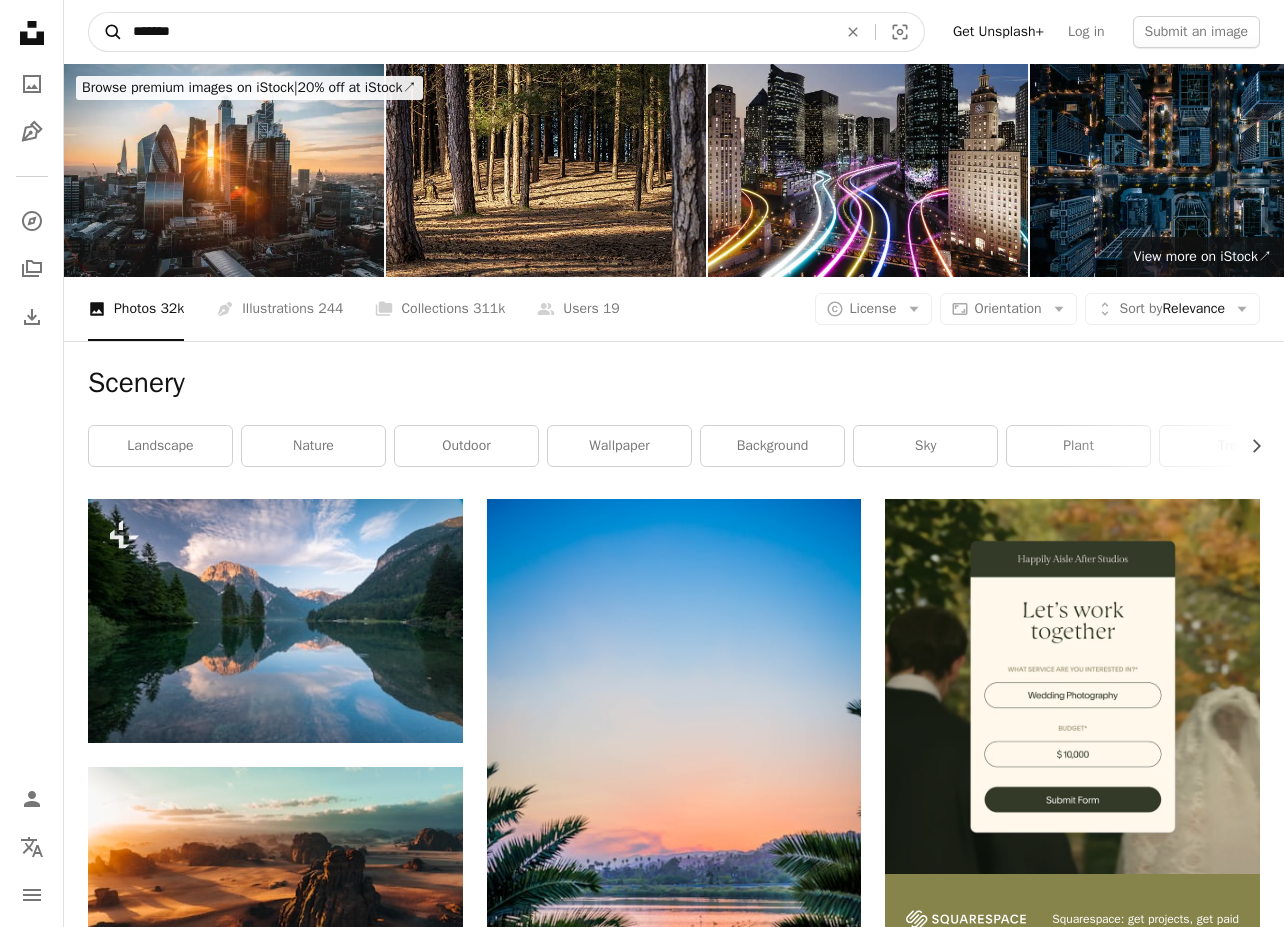 drag, startPoint x: 191, startPoint y: 27, endPoint x: 117, endPoint y: 31, distance: 74.10803 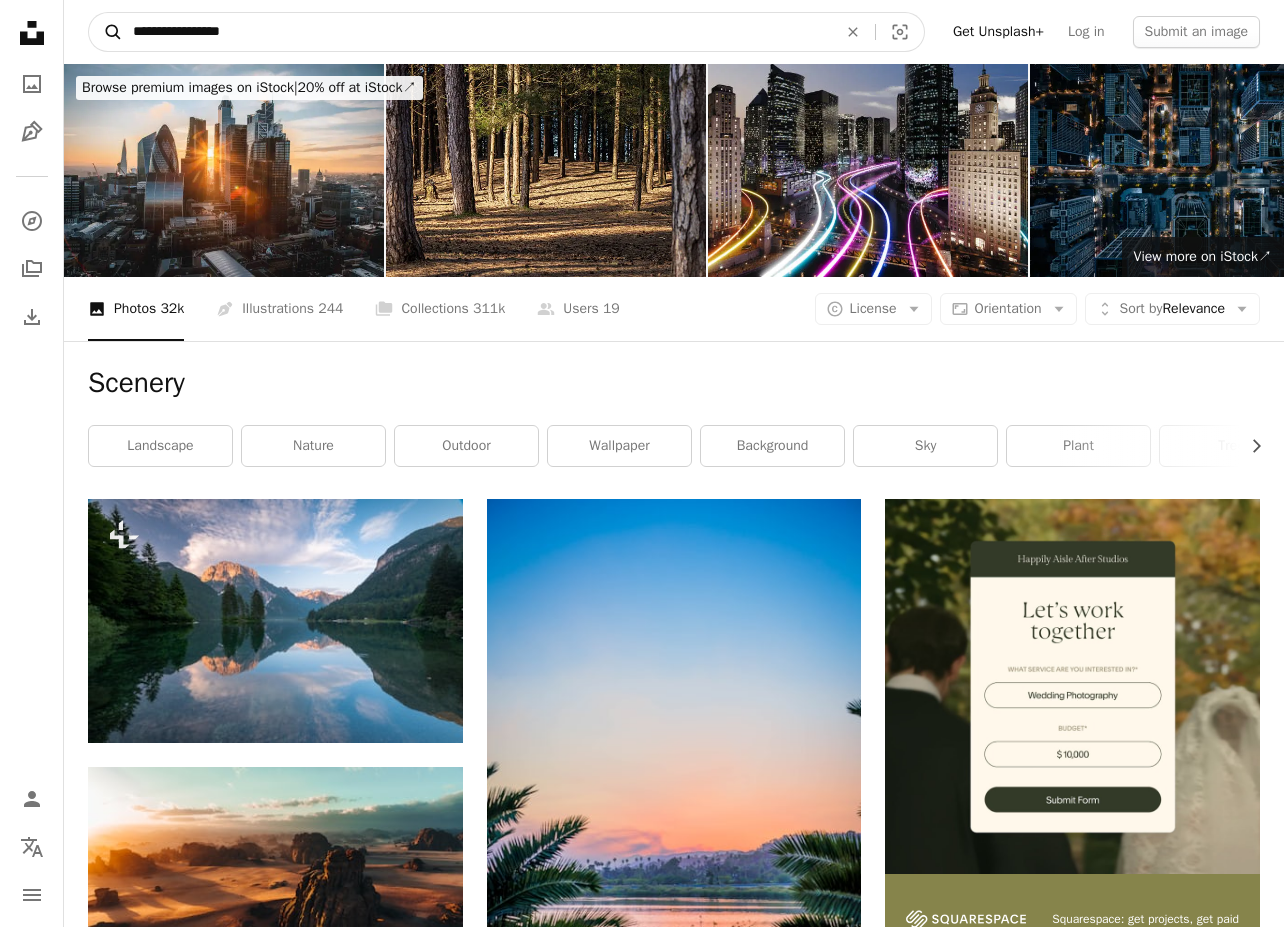 type on "**********" 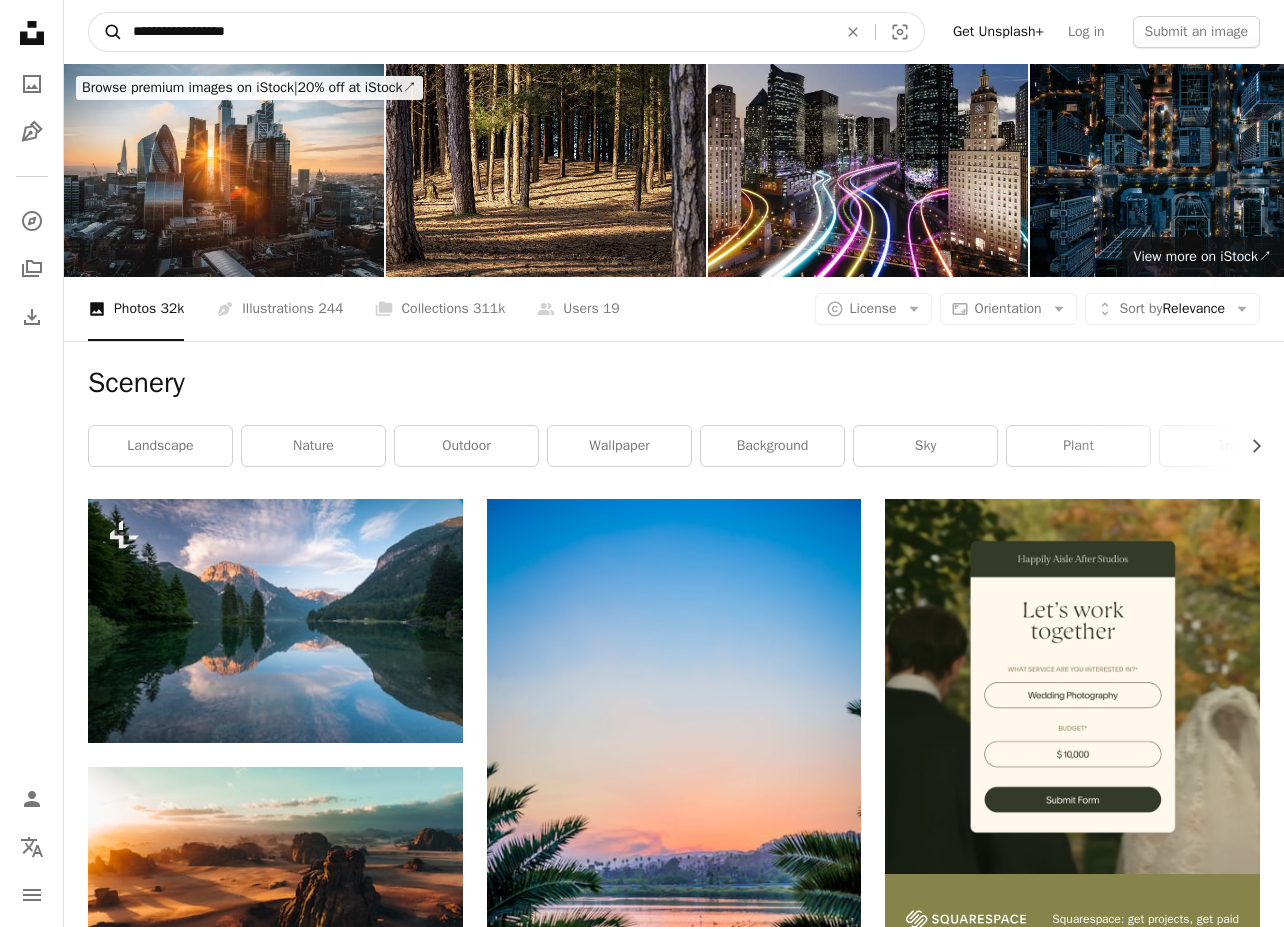 click on "A magnifying glass" at bounding box center [106, 32] 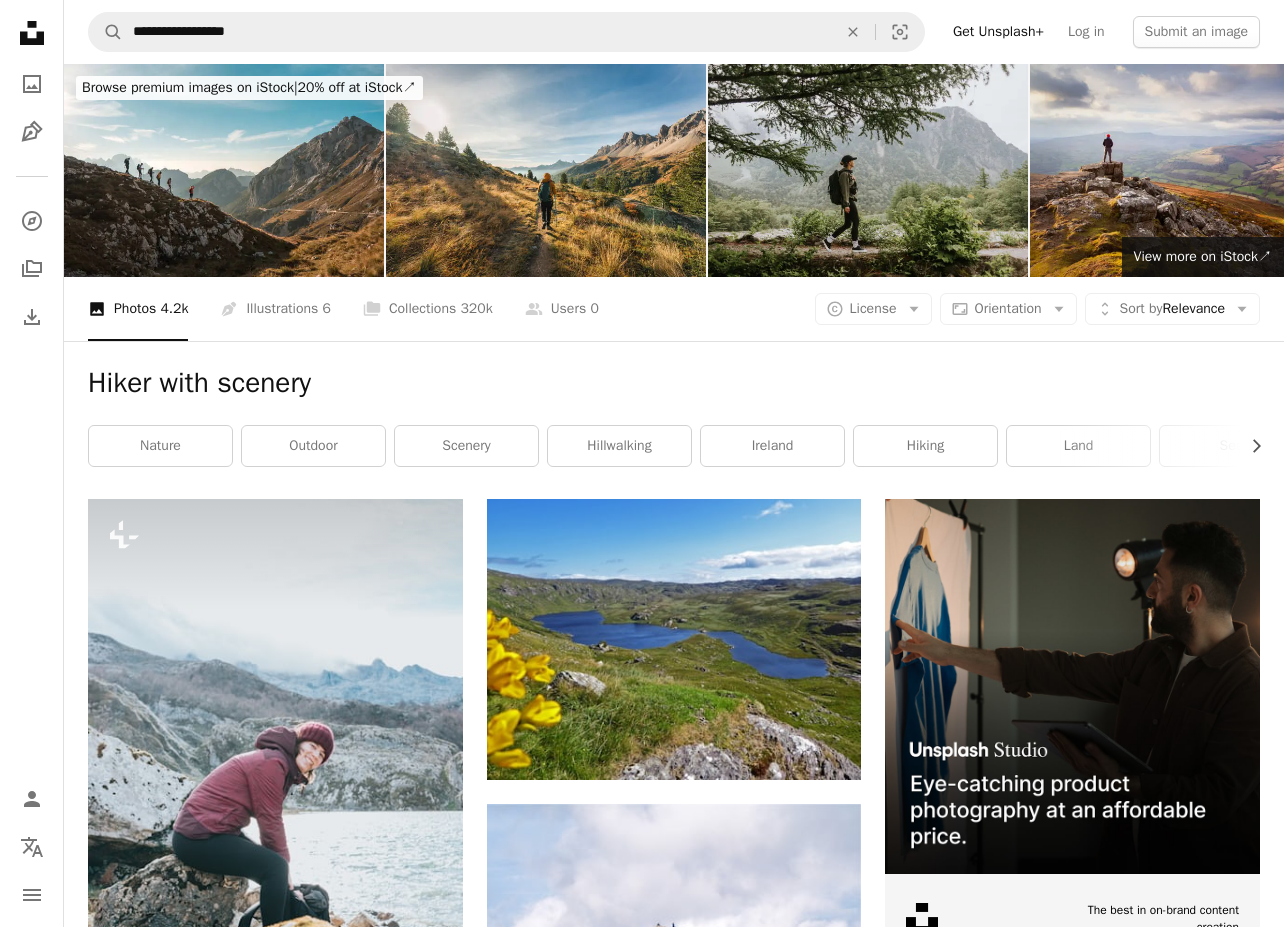scroll, scrollTop: 0, scrollLeft: 0, axis: both 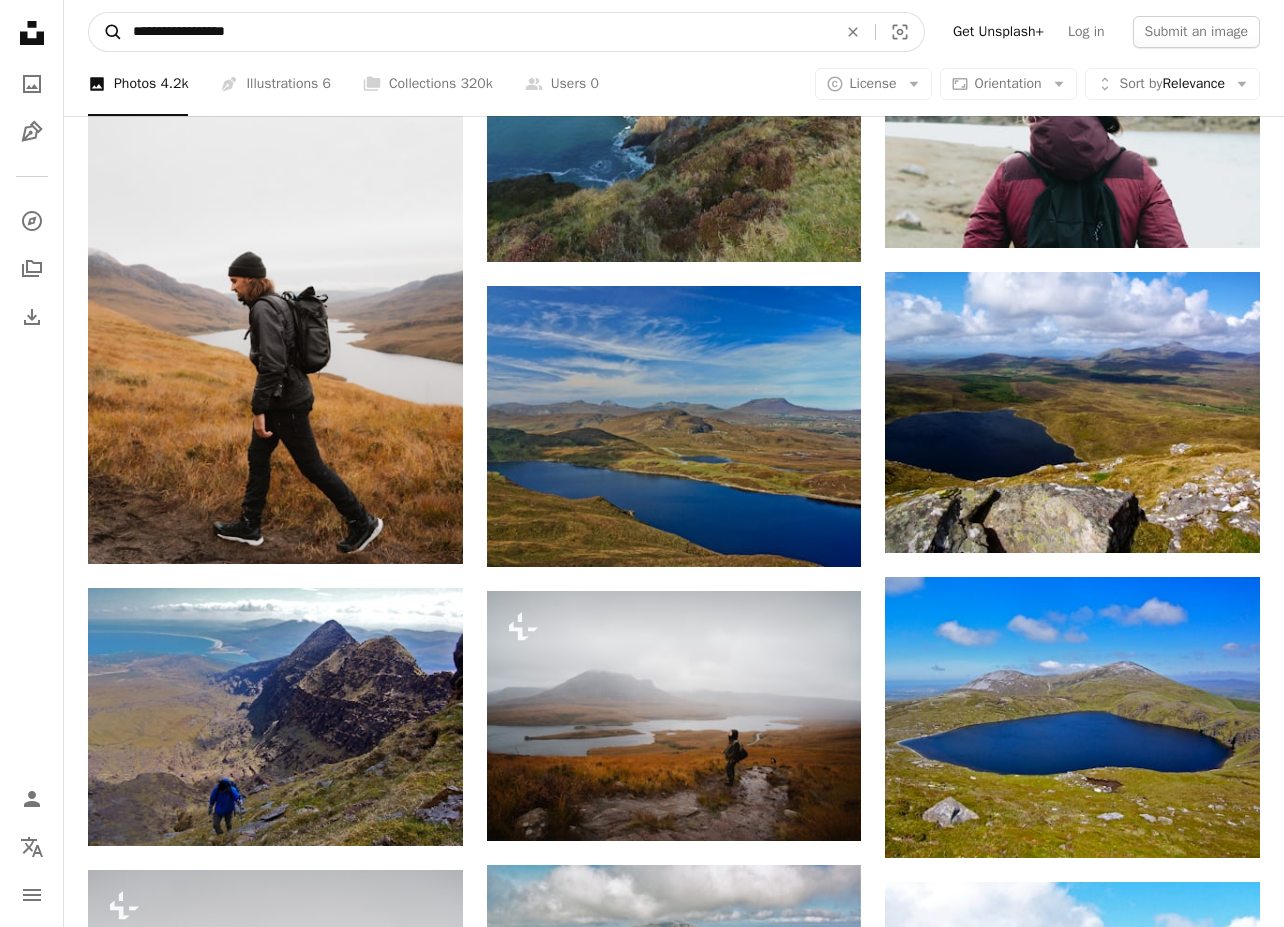 drag, startPoint x: 273, startPoint y: 33, endPoint x: 117, endPoint y: 29, distance: 156.05127 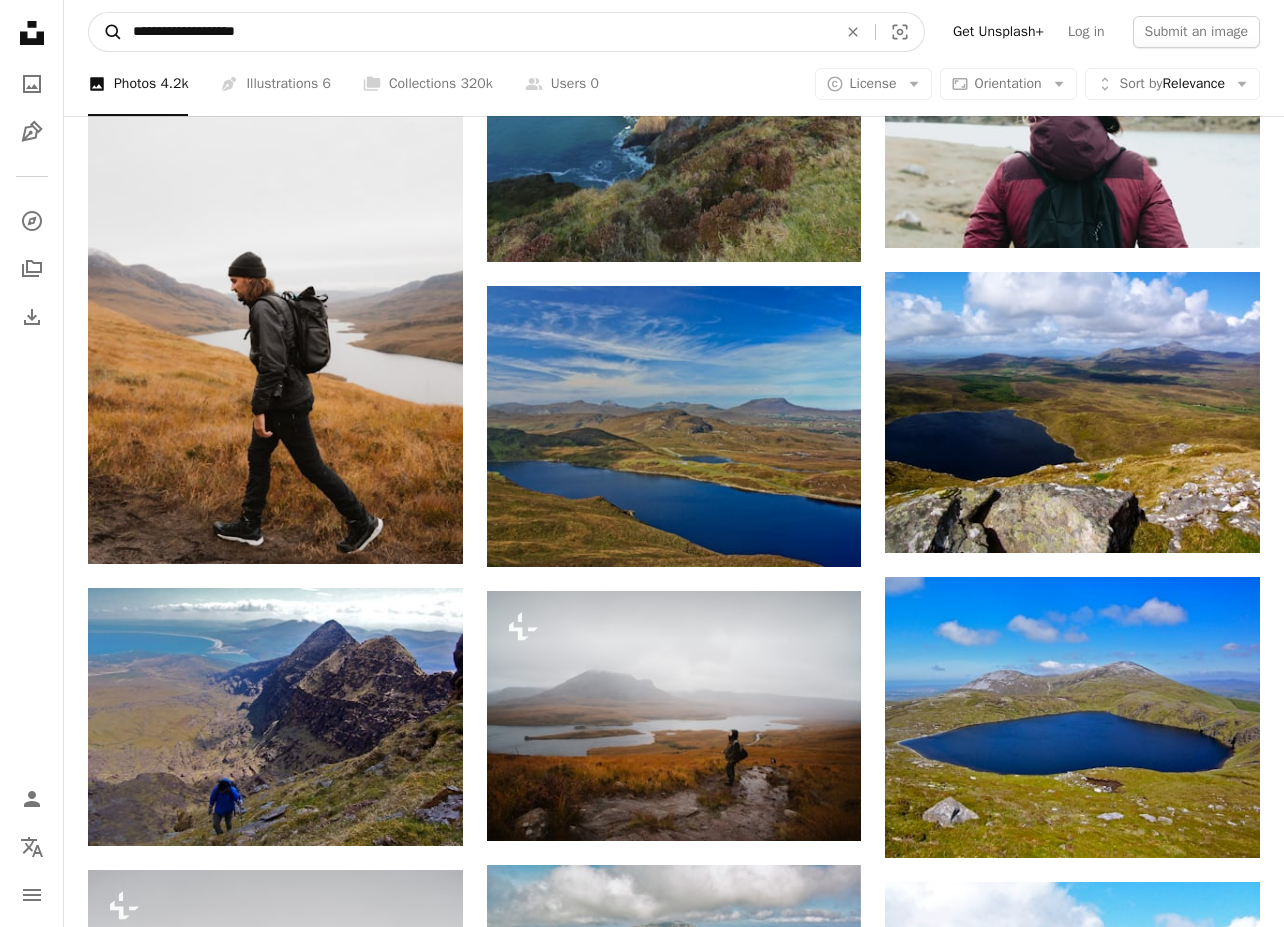 type on "**********" 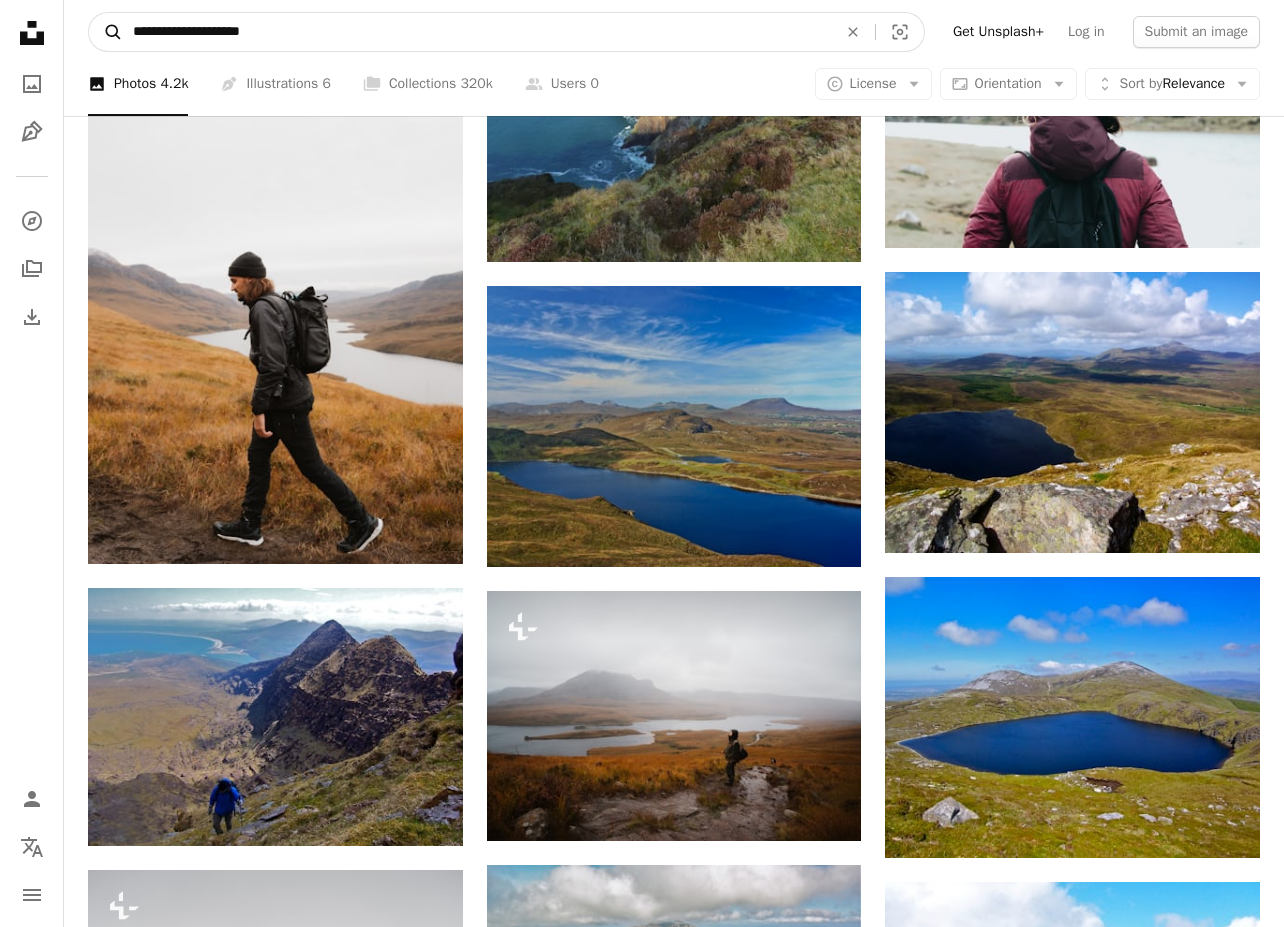 click on "A magnifying glass" at bounding box center (106, 32) 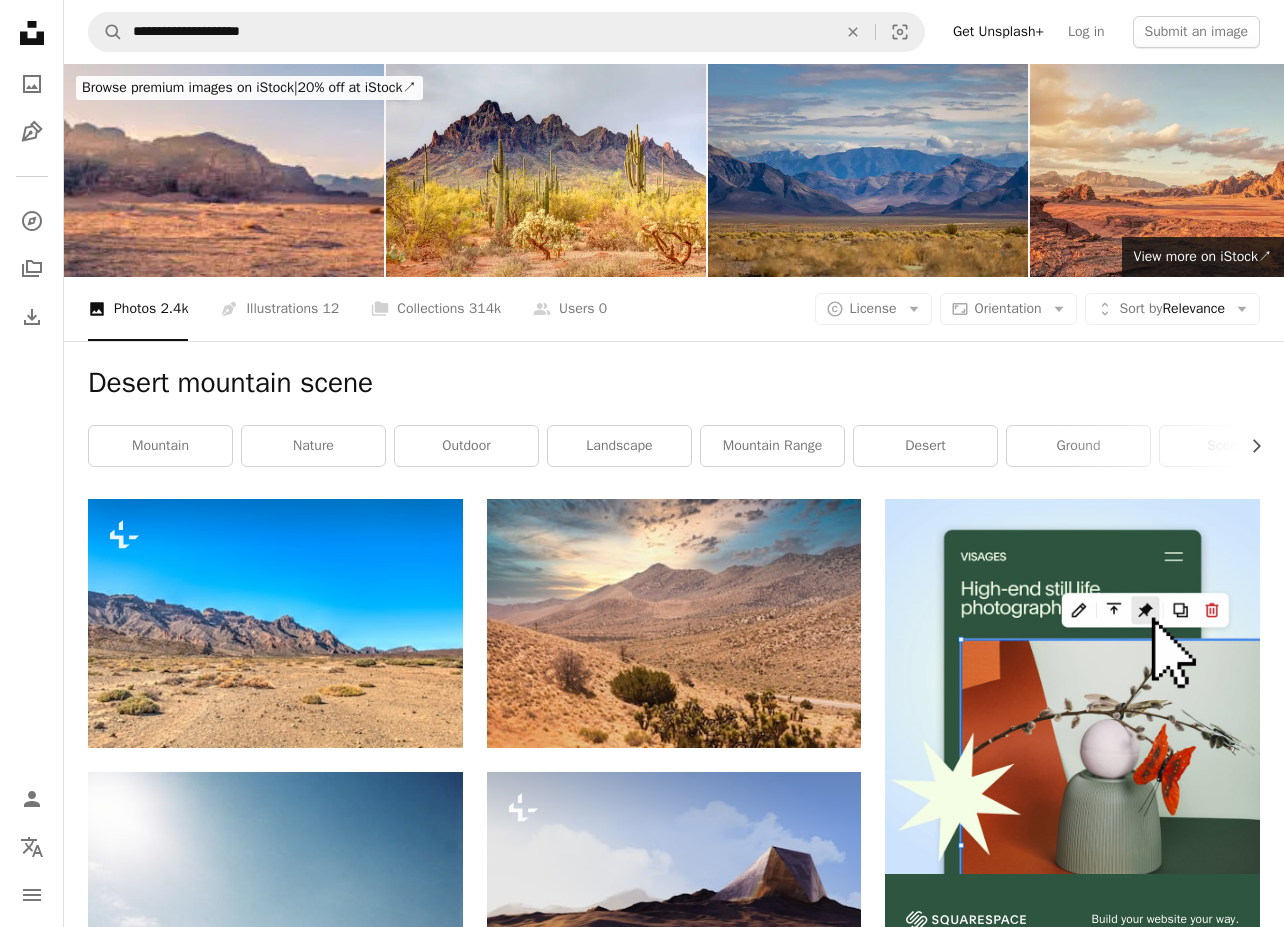 scroll, scrollTop: 0, scrollLeft: 0, axis: both 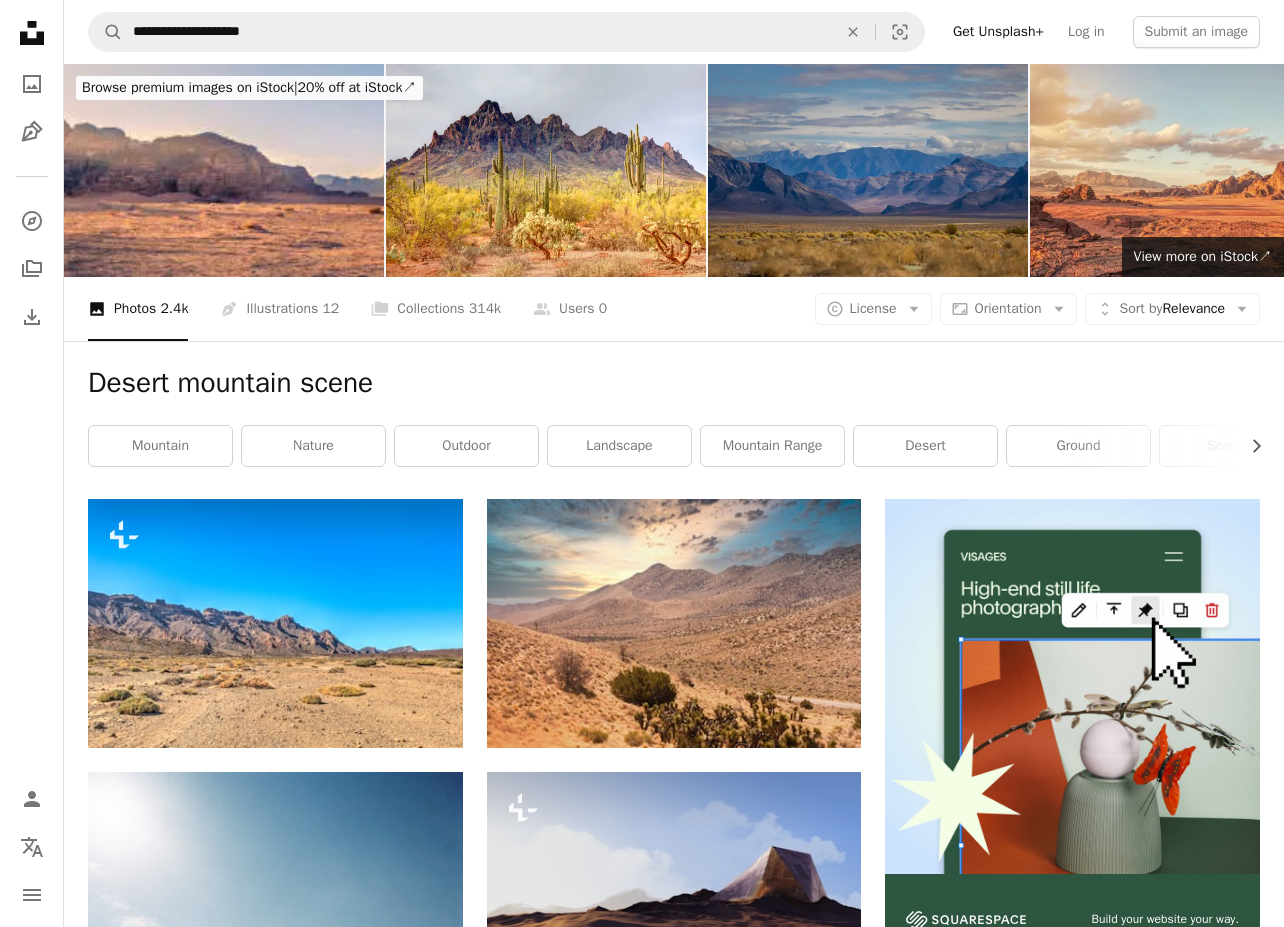click at bounding box center (868, 170) 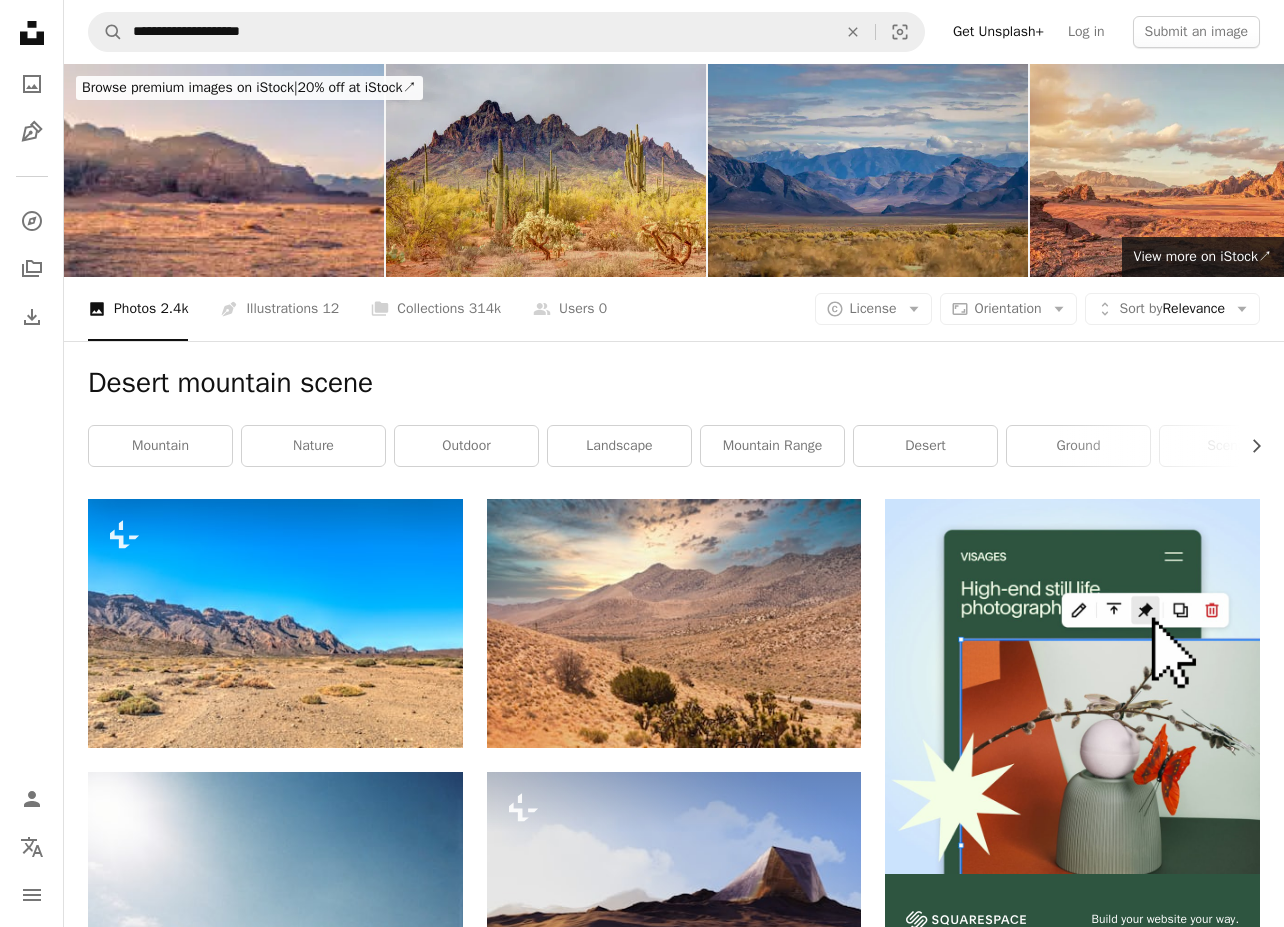 scroll, scrollTop: 0, scrollLeft: 0, axis: both 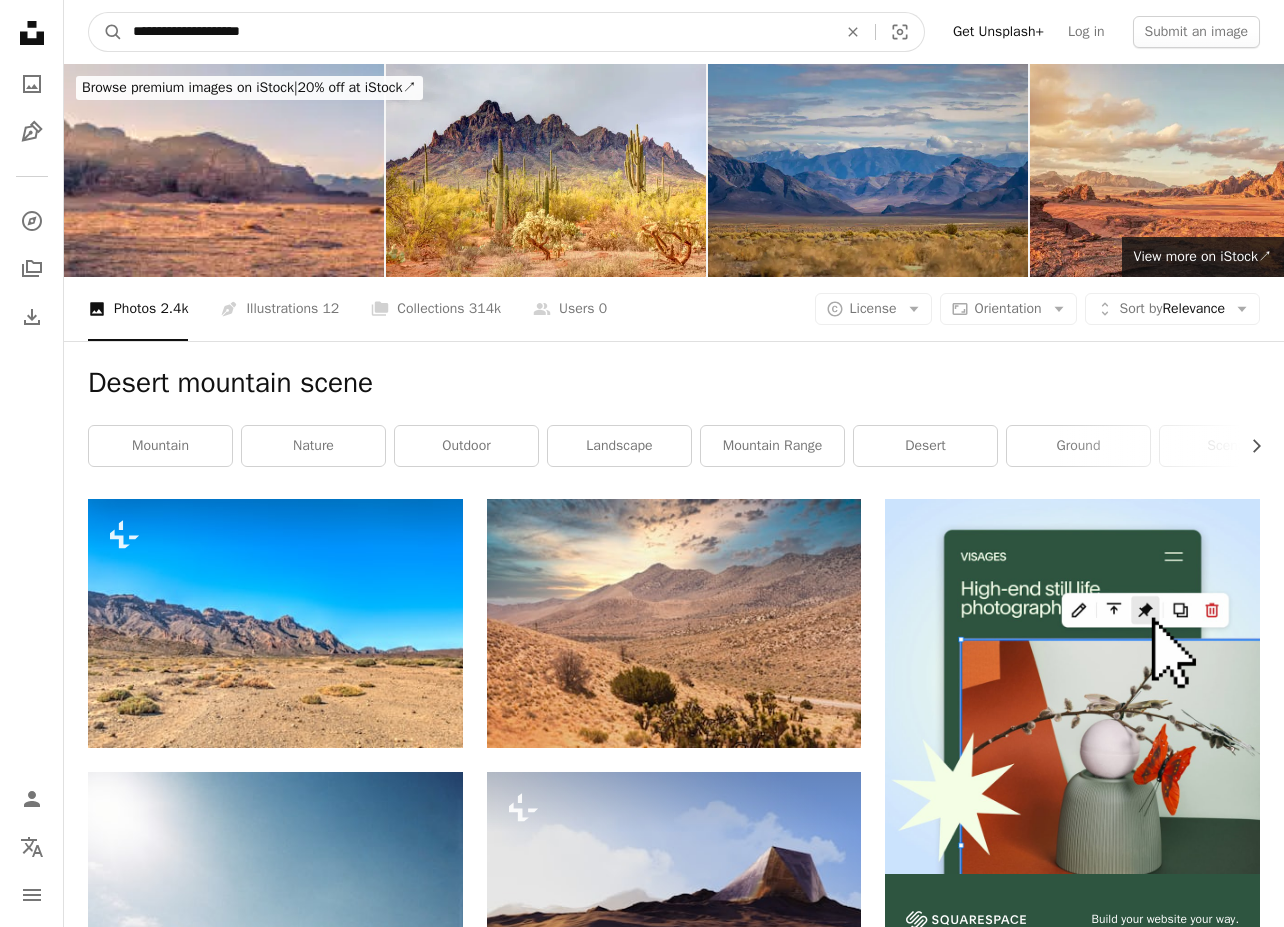 drag, startPoint x: 314, startPoint y: 34, endPoint x: 125, endPoint y: 39, distance: 189.06613 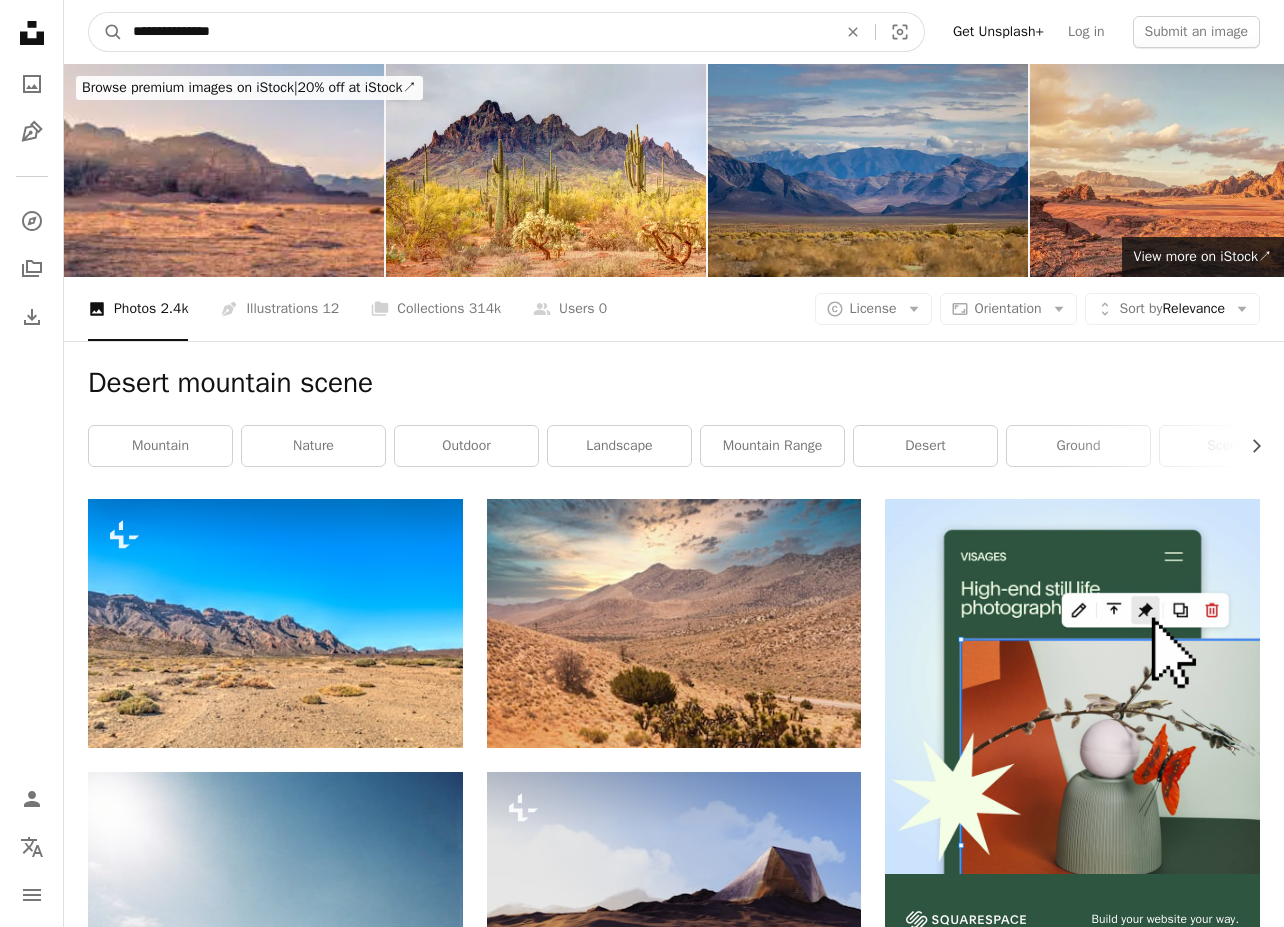 type on "**********" 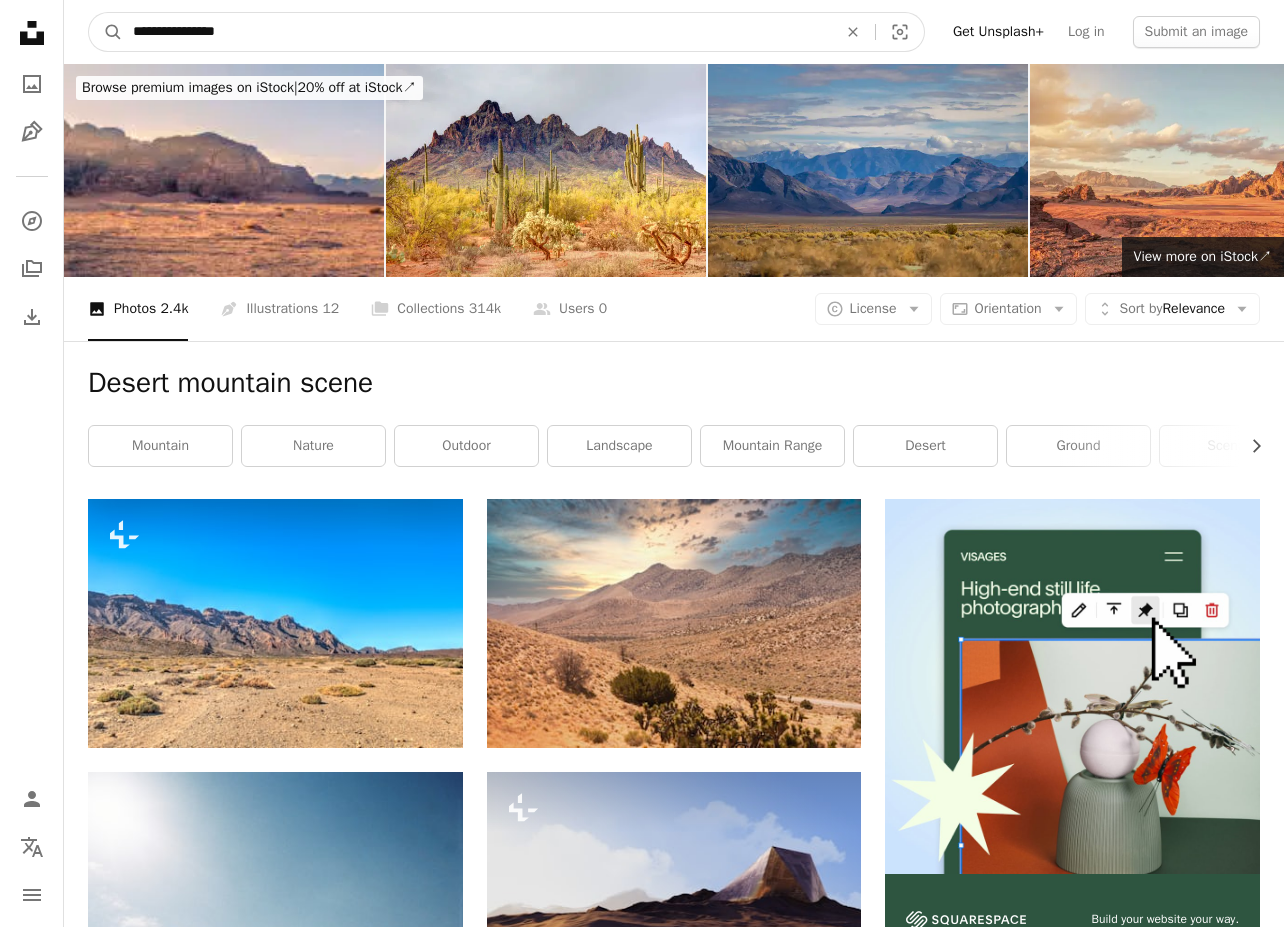 click on "A magnifying glass" at bounding box center [106, 32] 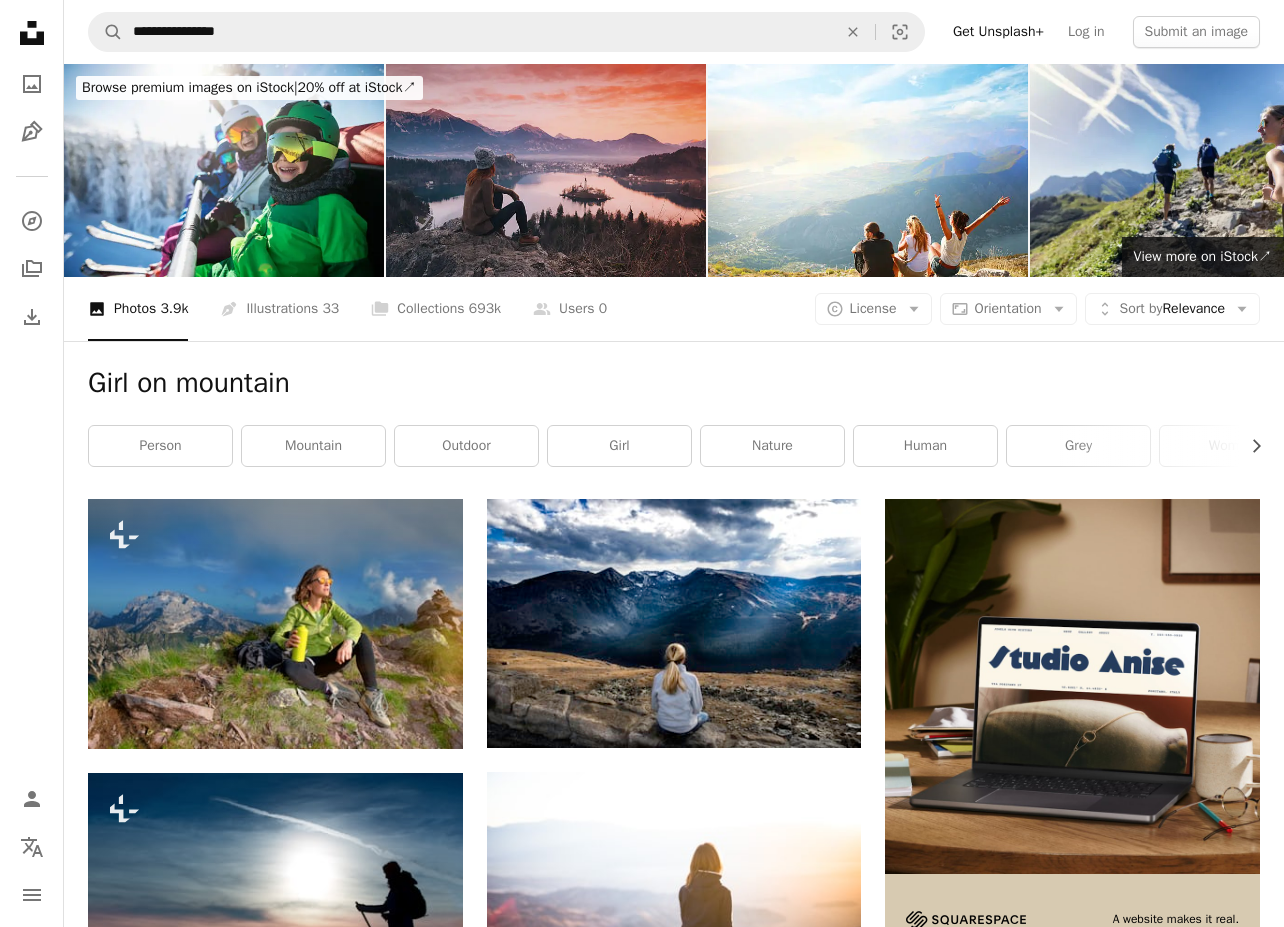 click at bounding box center [546, 170] 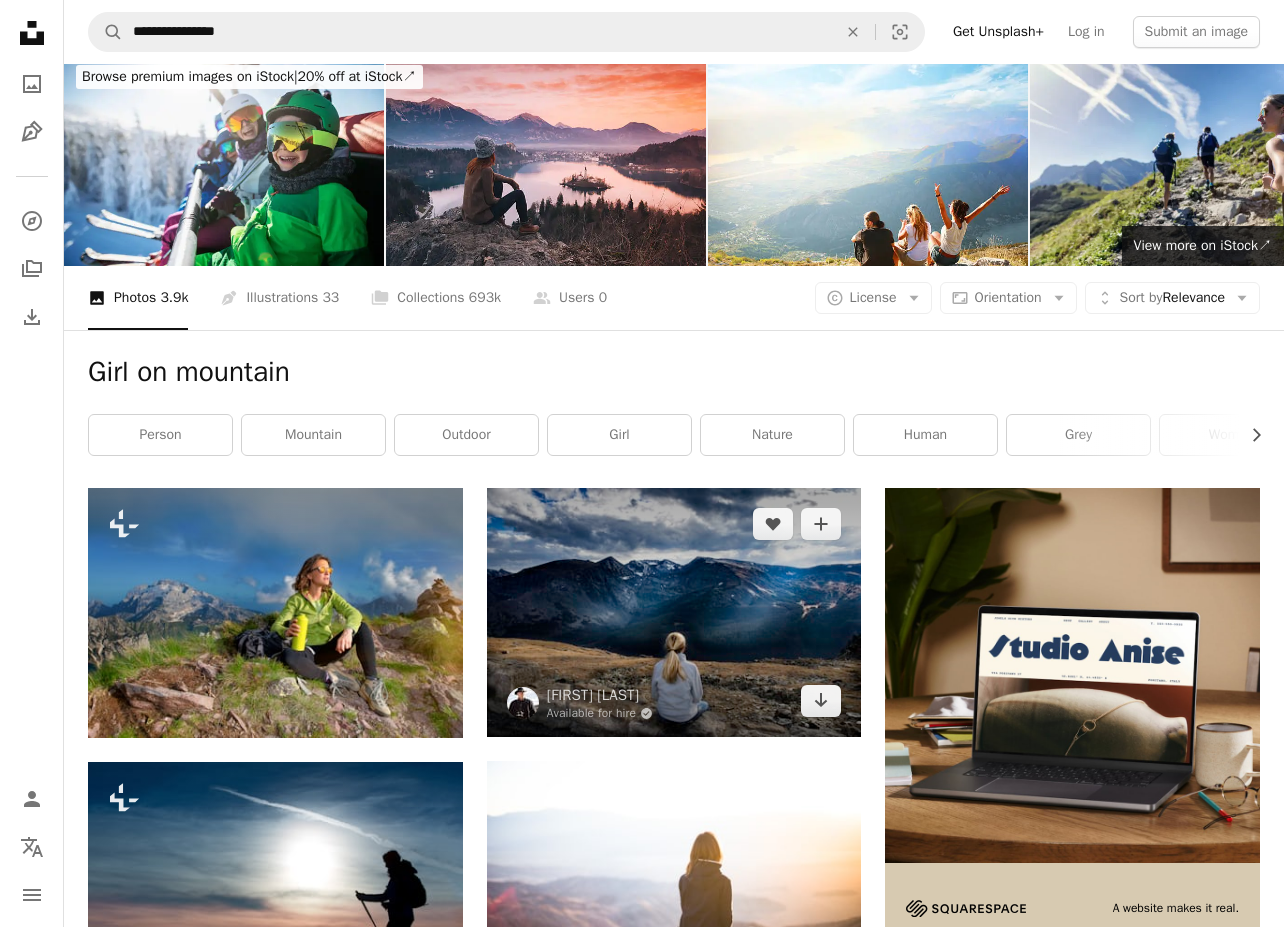 scroll, scrollTop: 18, scrollLeft: 0, axis: vertical 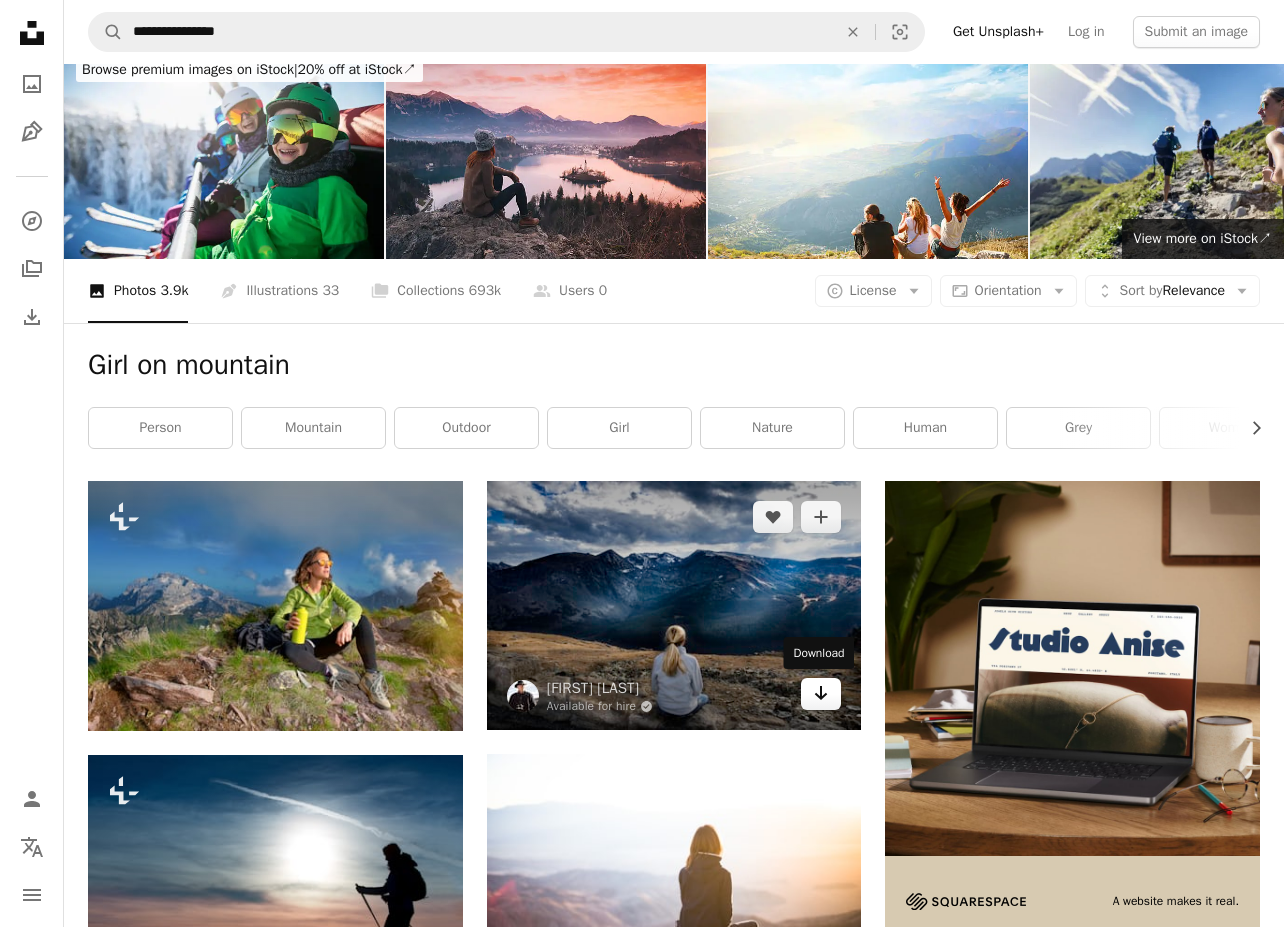 click on "Arrow pointing down" 